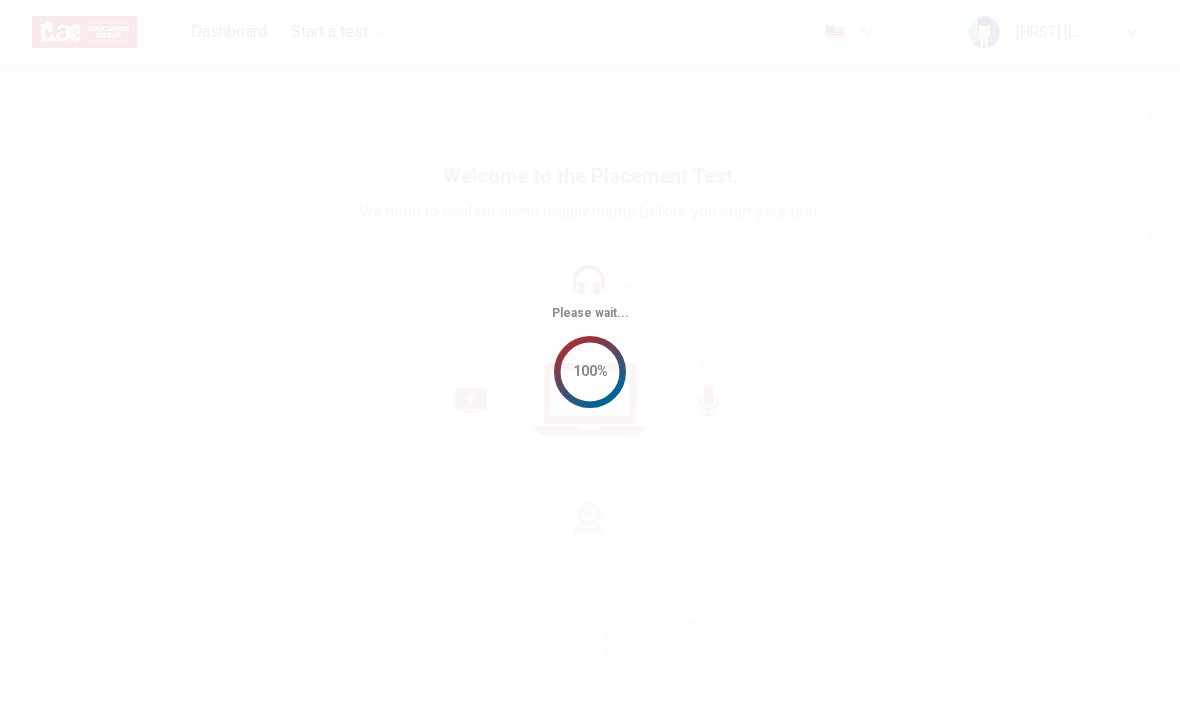 scroll, scrollTop: 0, scrollLeft: 0, axis: both 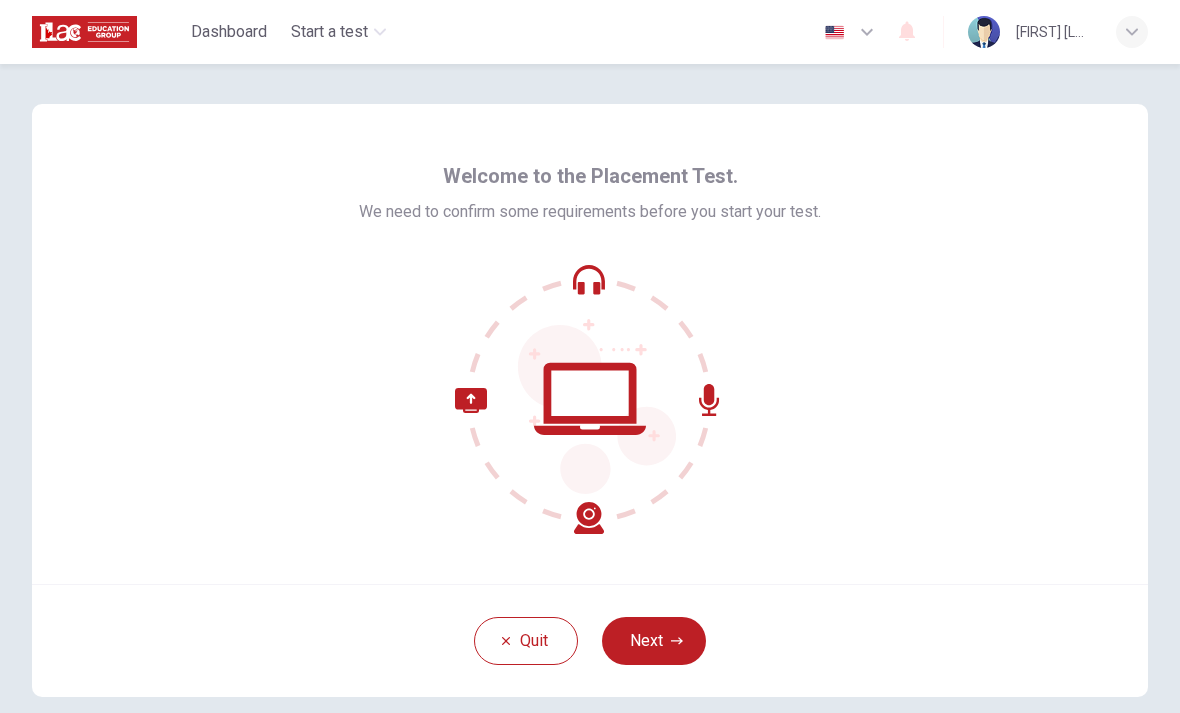 click at bounding box center (677, 641) 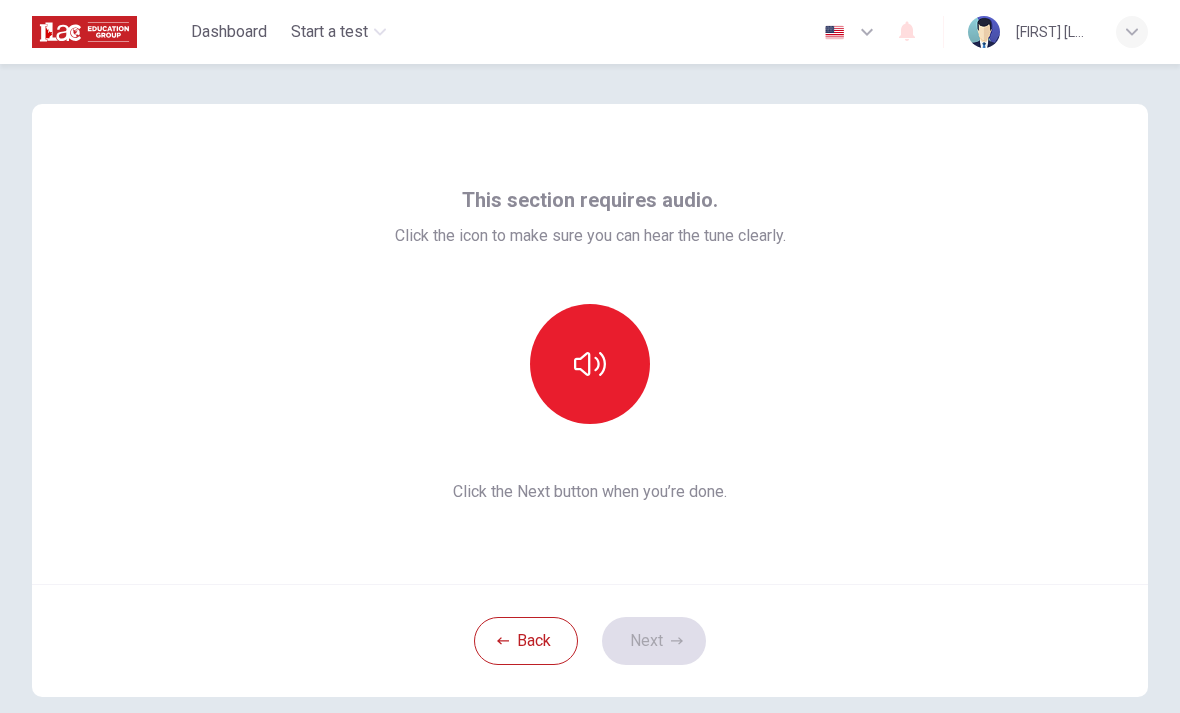click at bounding box center (590, 364) 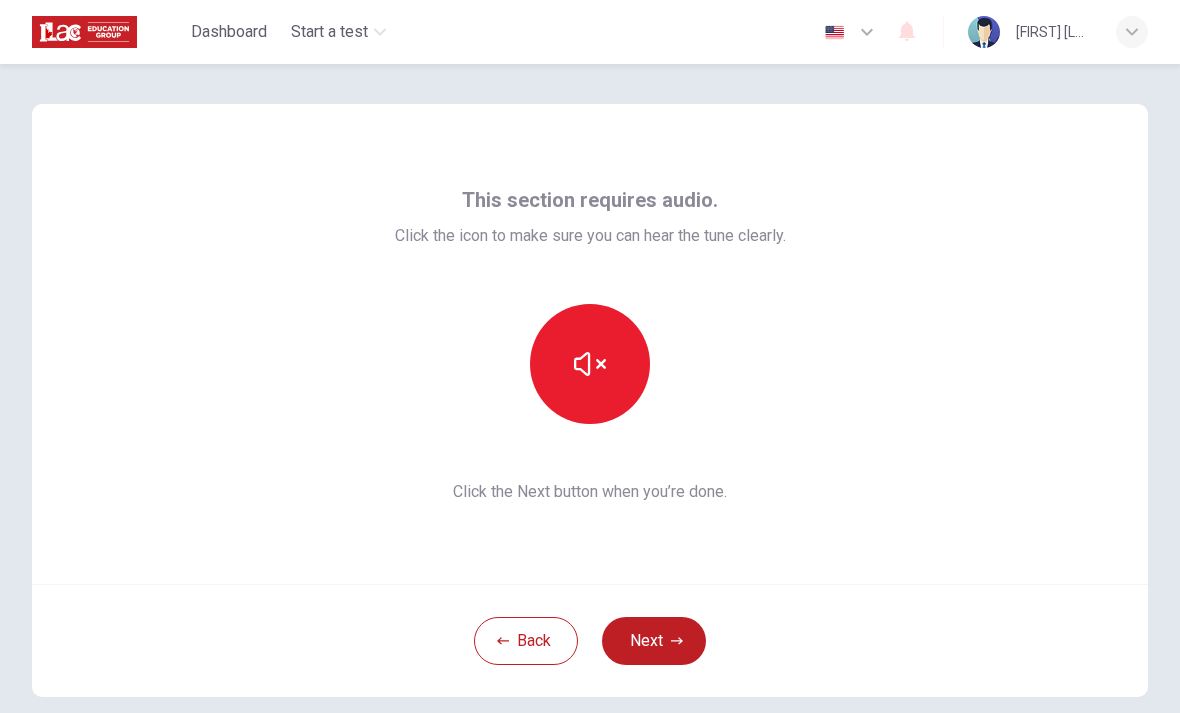 click at bounding box center [590, 364] 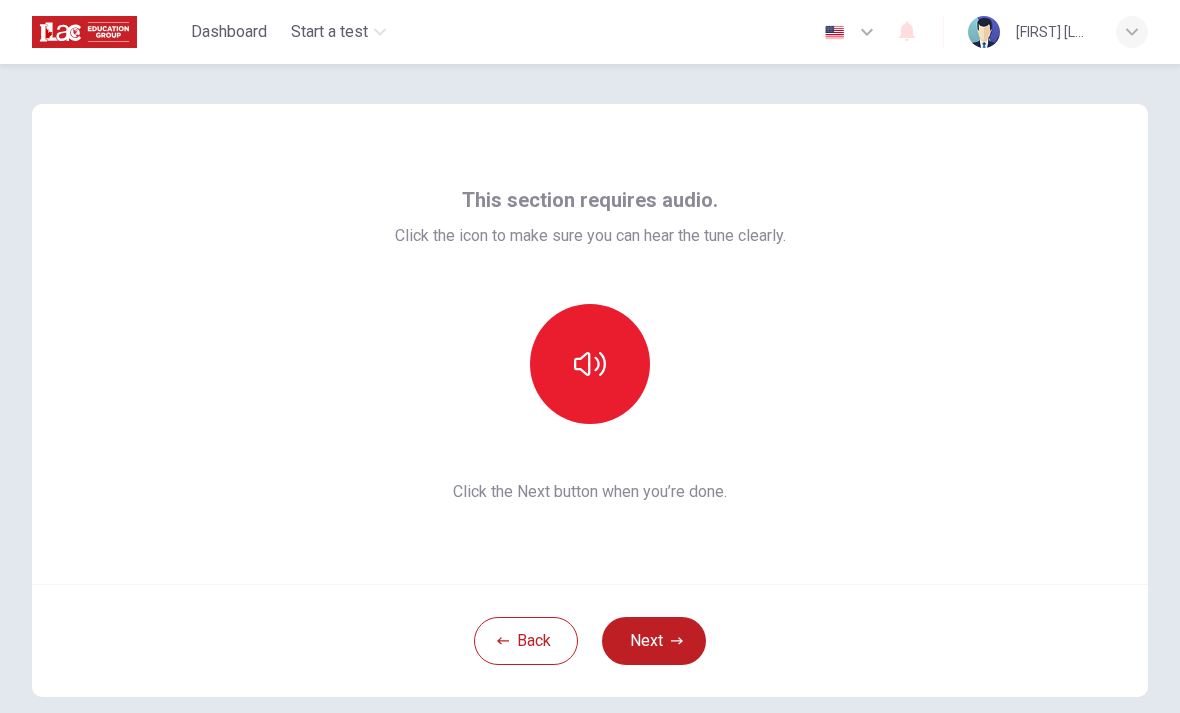 click at bounding box center [590, 364] 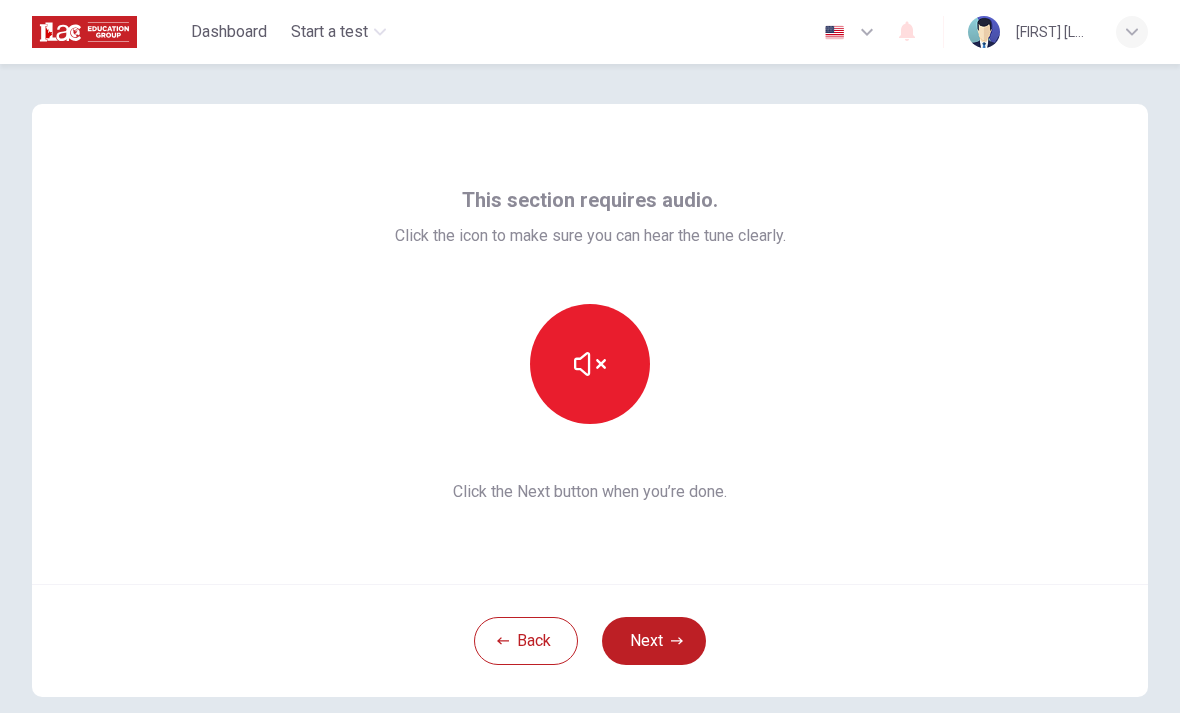 click on "Next" at bounding box center [654, 641] 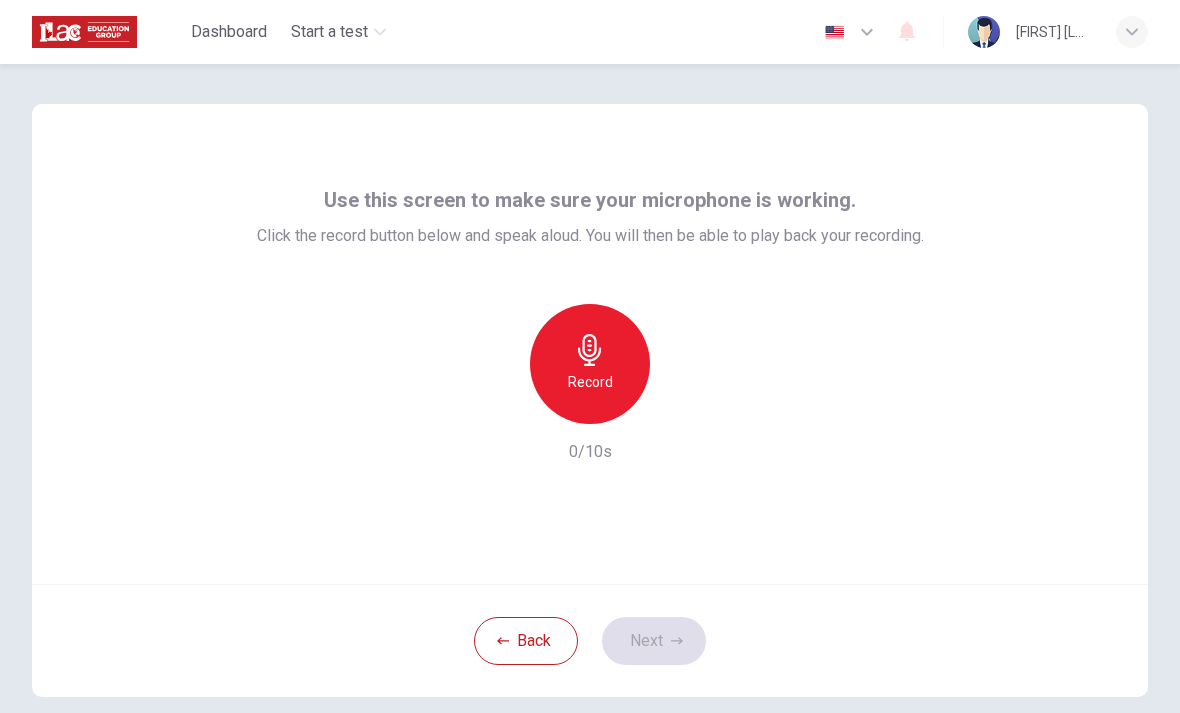 click at bounding box center [590, 350] 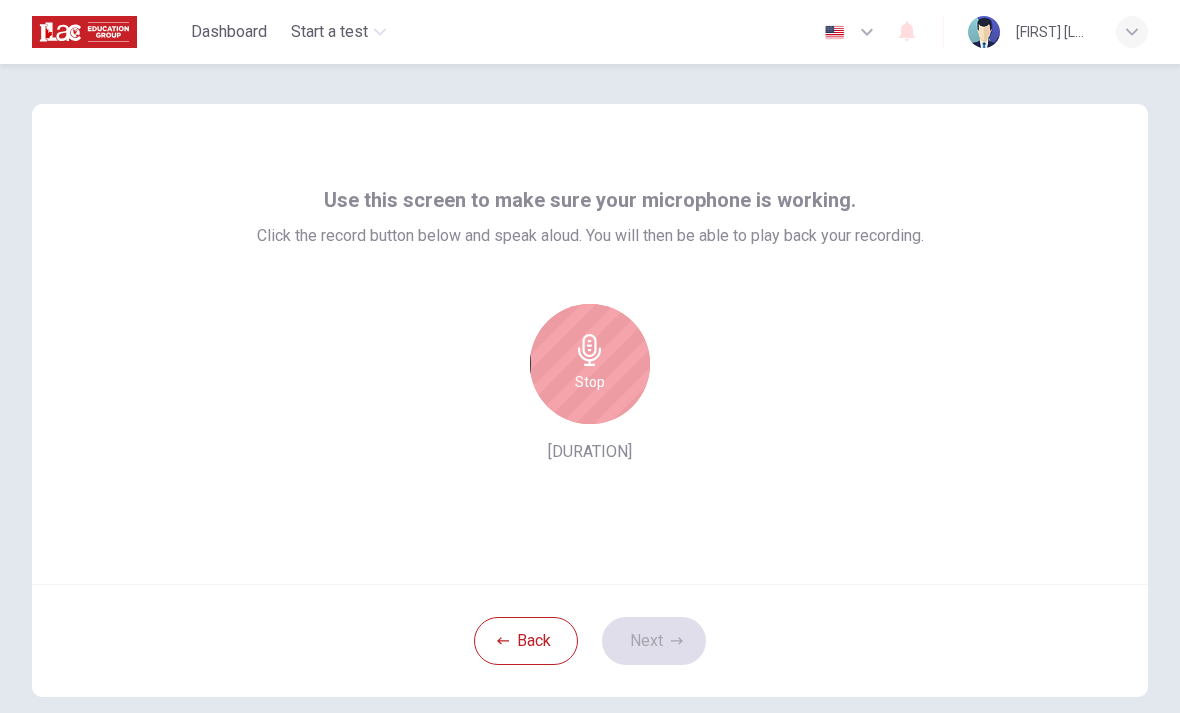 click on "Stop" at bounding box center [590, 382] 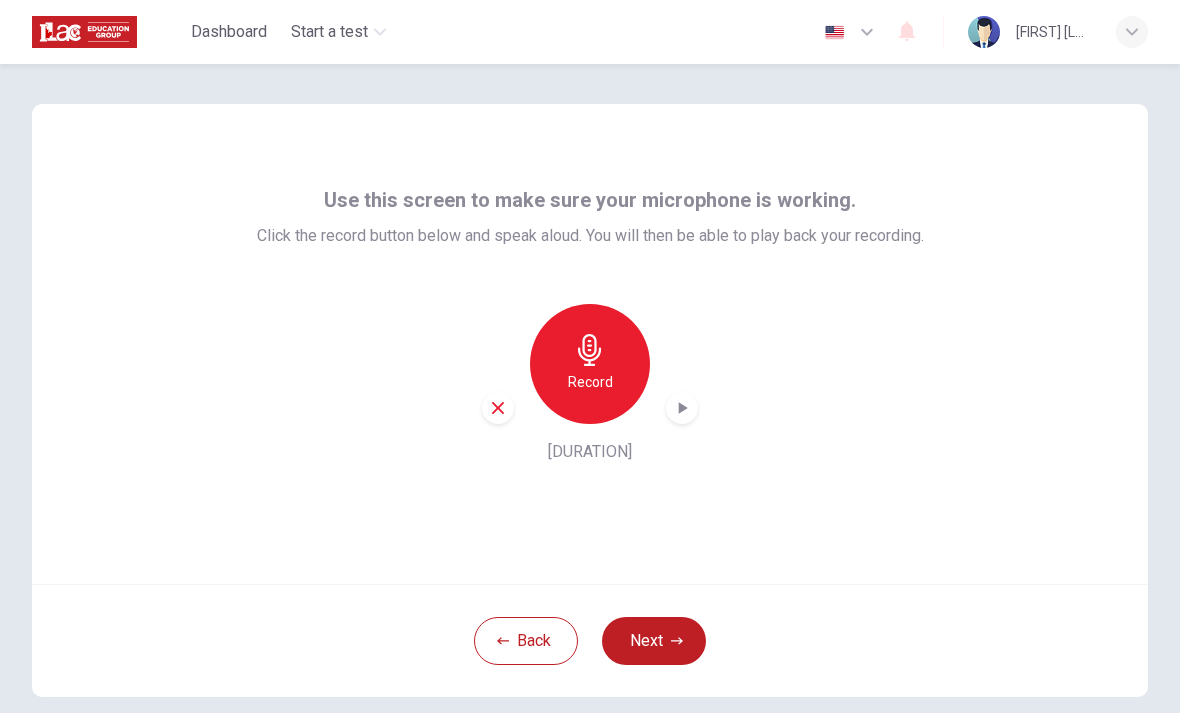 click at bounding box center (682, 408) 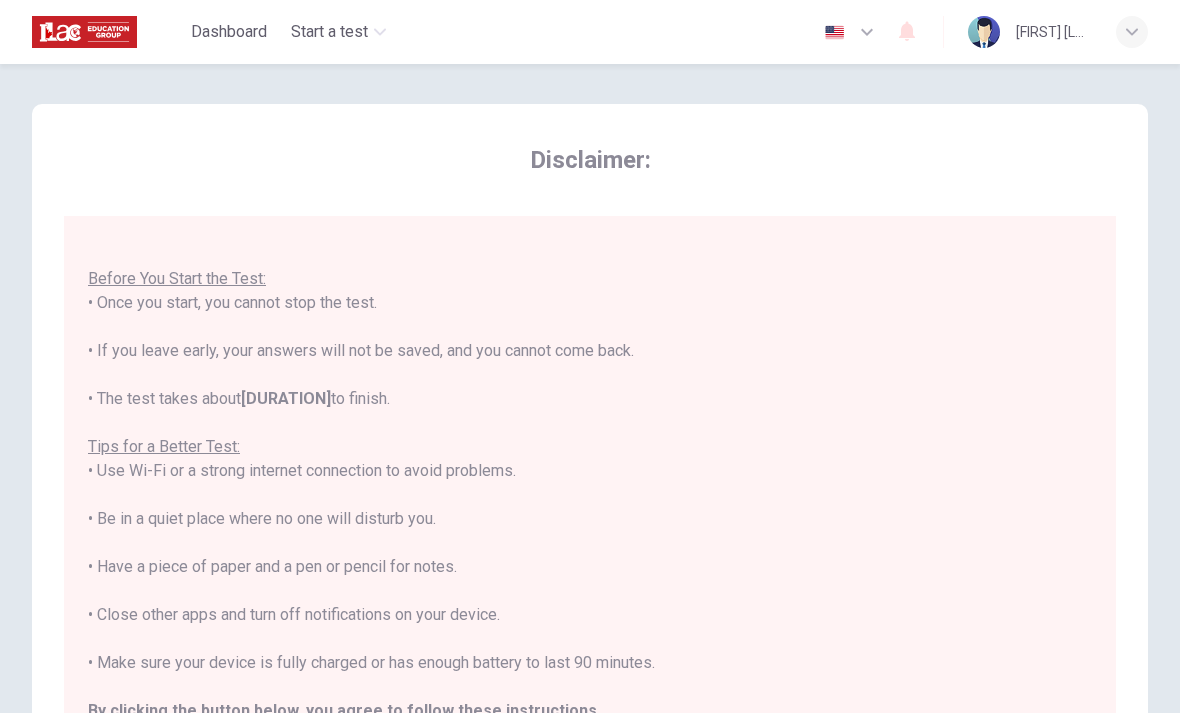 scroll, scrollTop: 21, scrollLeft: 0, axis: vertical 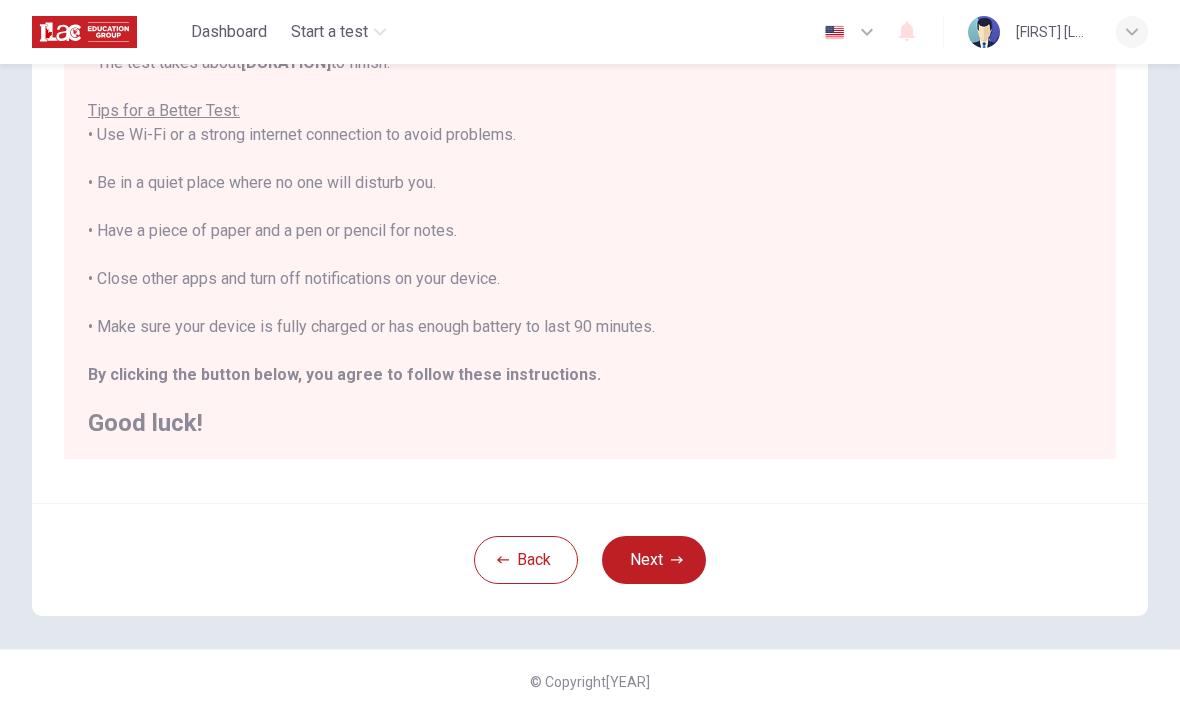 click on "Next" at bounding box center [654, 560] 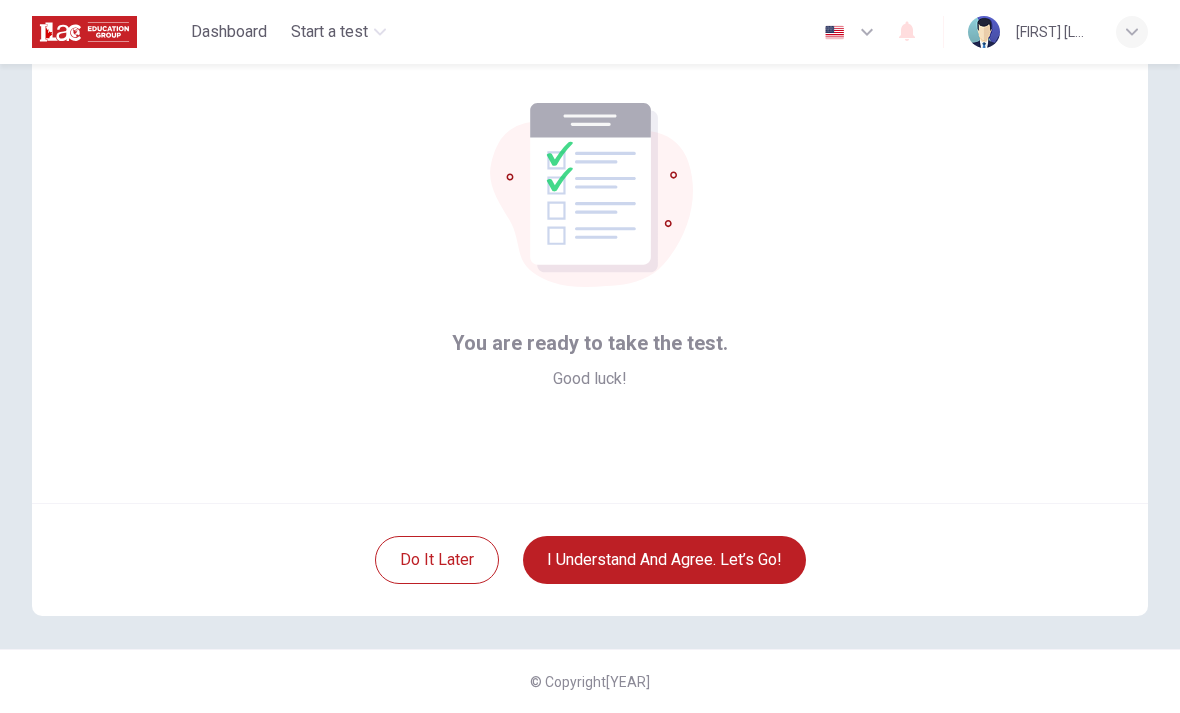 click on "I understand and agree. Let’s go!" at bounding box center (664, 560) 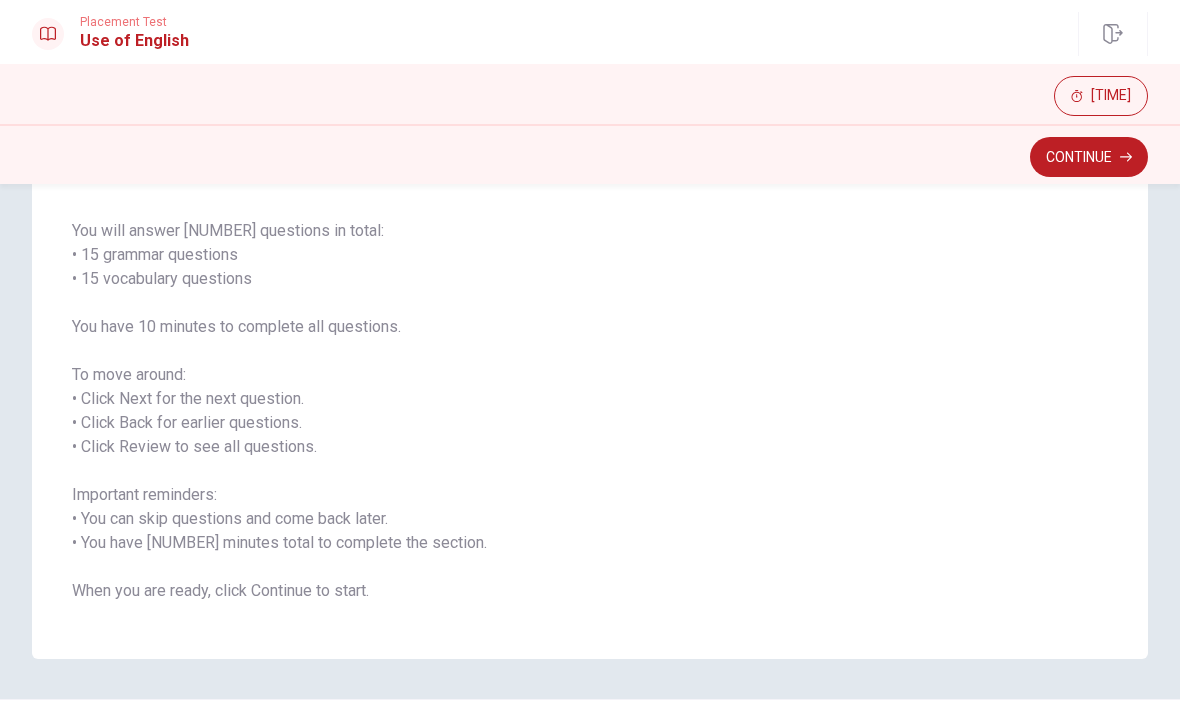 scroll, scrollTop: 134, scrollLeft: 0, axis: vertical 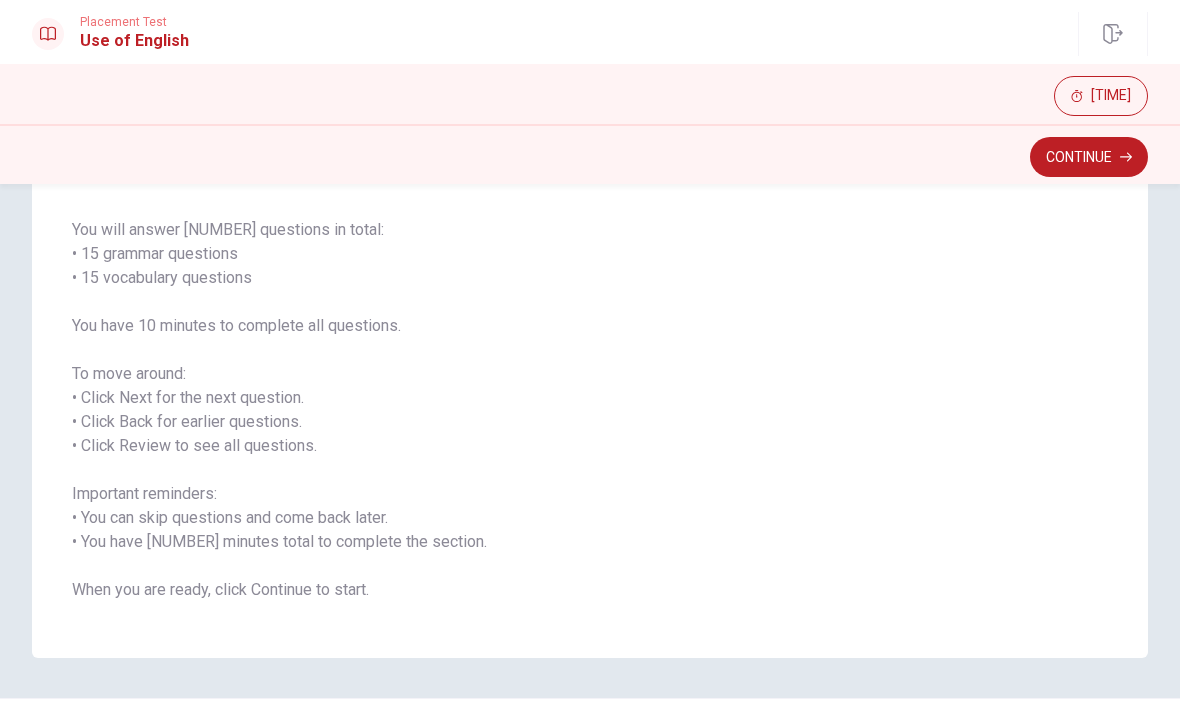click on "Continue" at bounding box center [1089, 157] 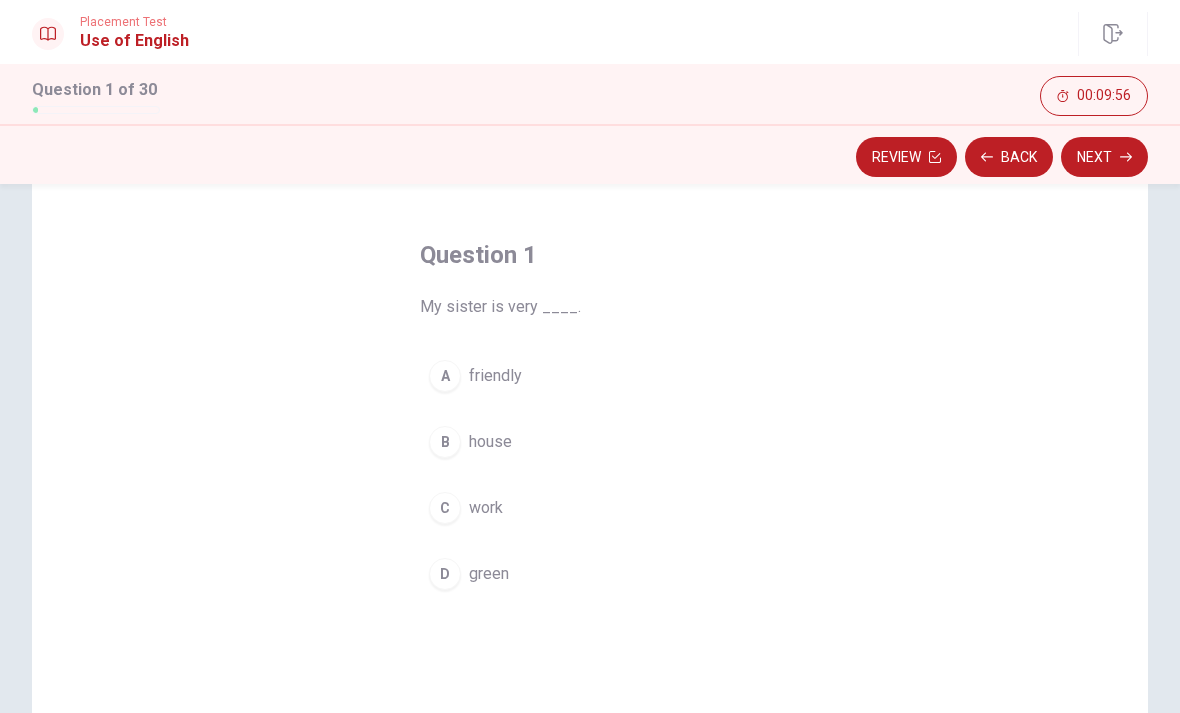 scroll, scrollTop: 71, scrollLeft: 0, axis: vertical 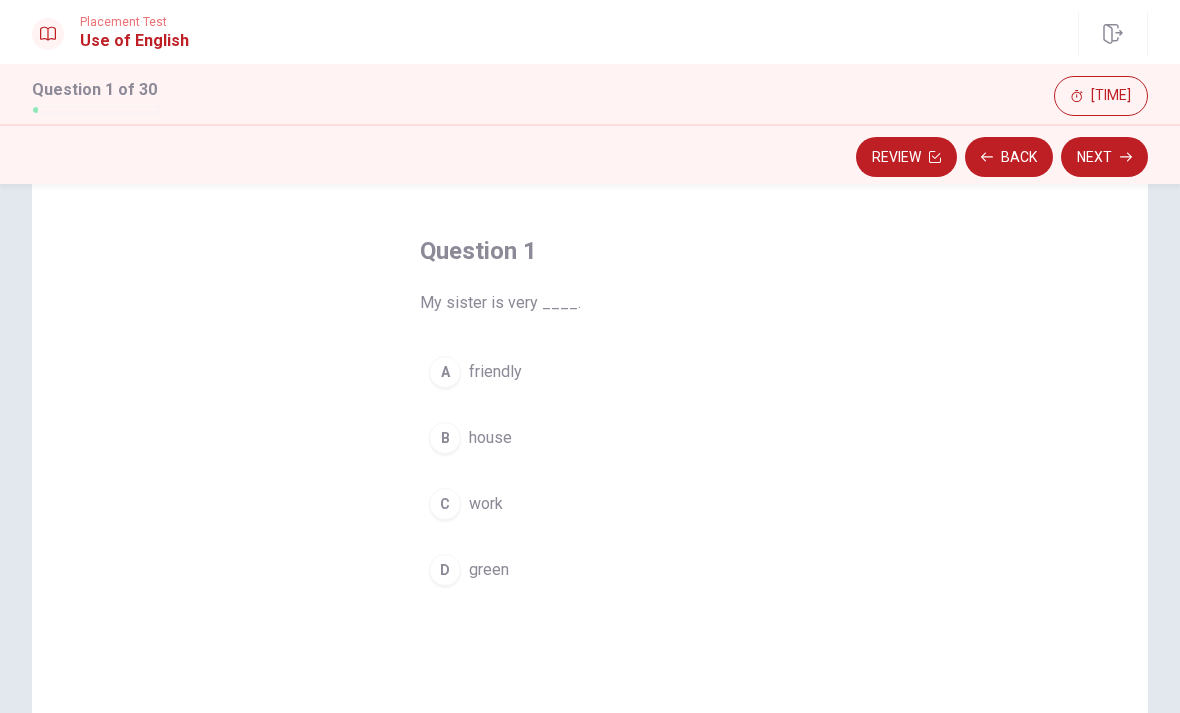 click on "friendly" at bounding box center [495, 372] 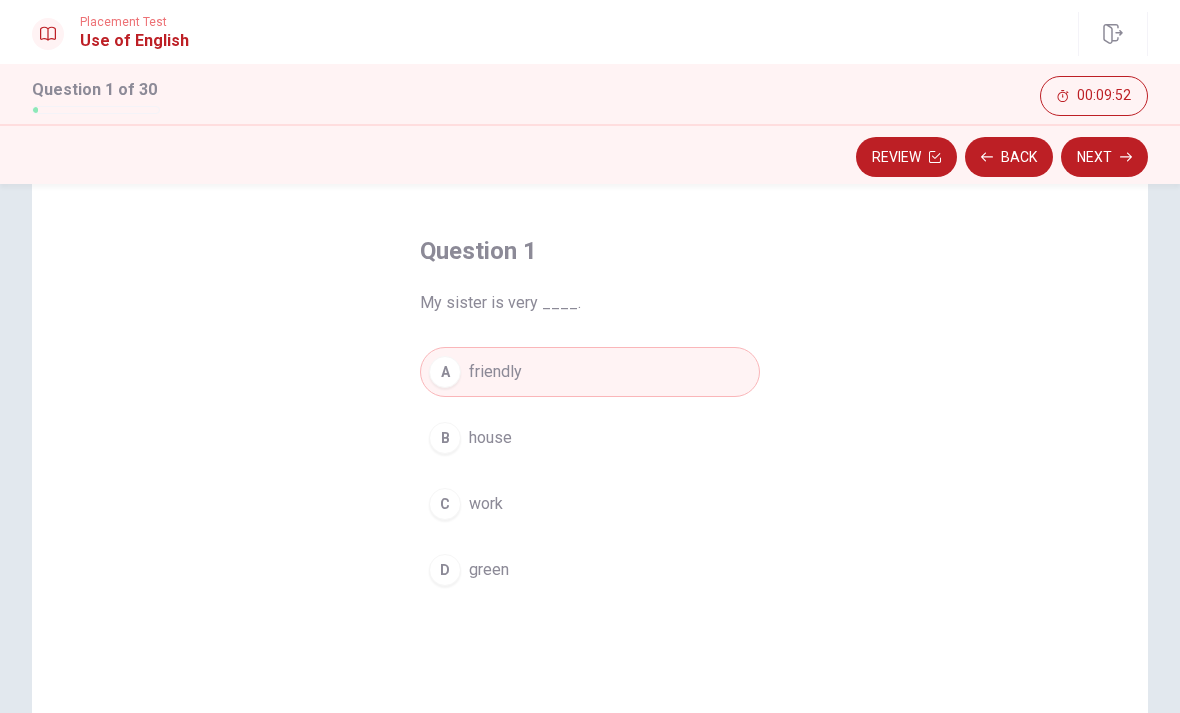click on "Next" at bounding box center [1104, 157] 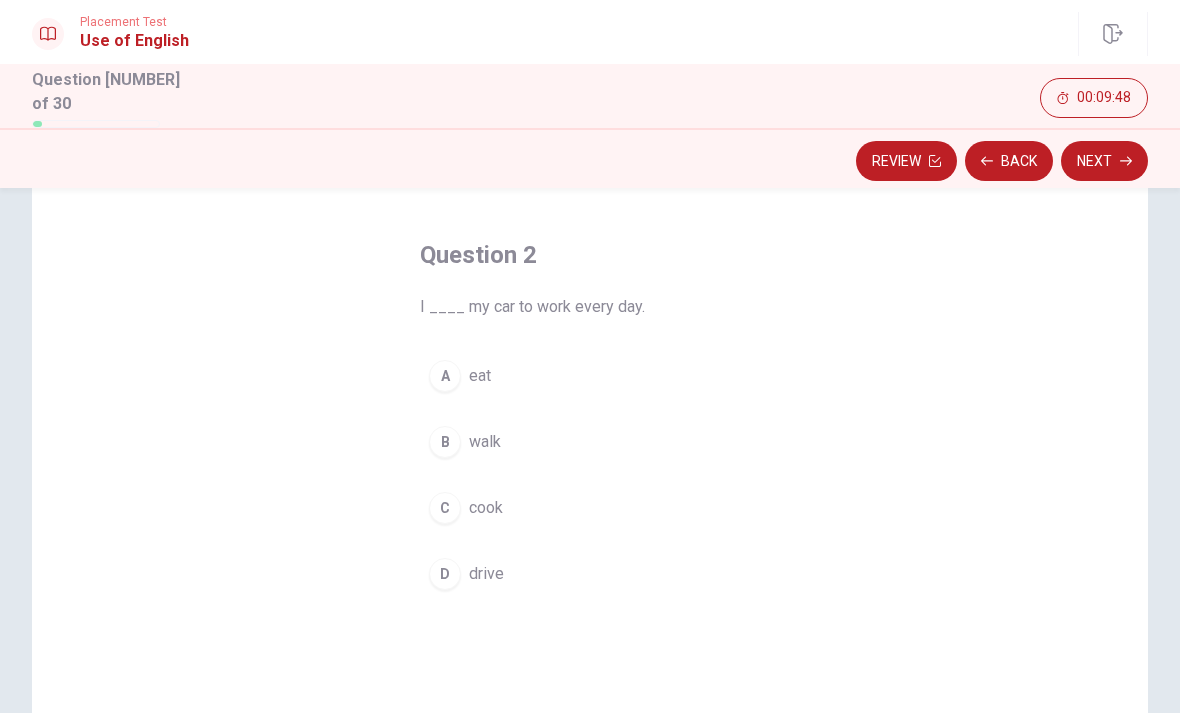 click on "drive" at bounding box center (480, 376) 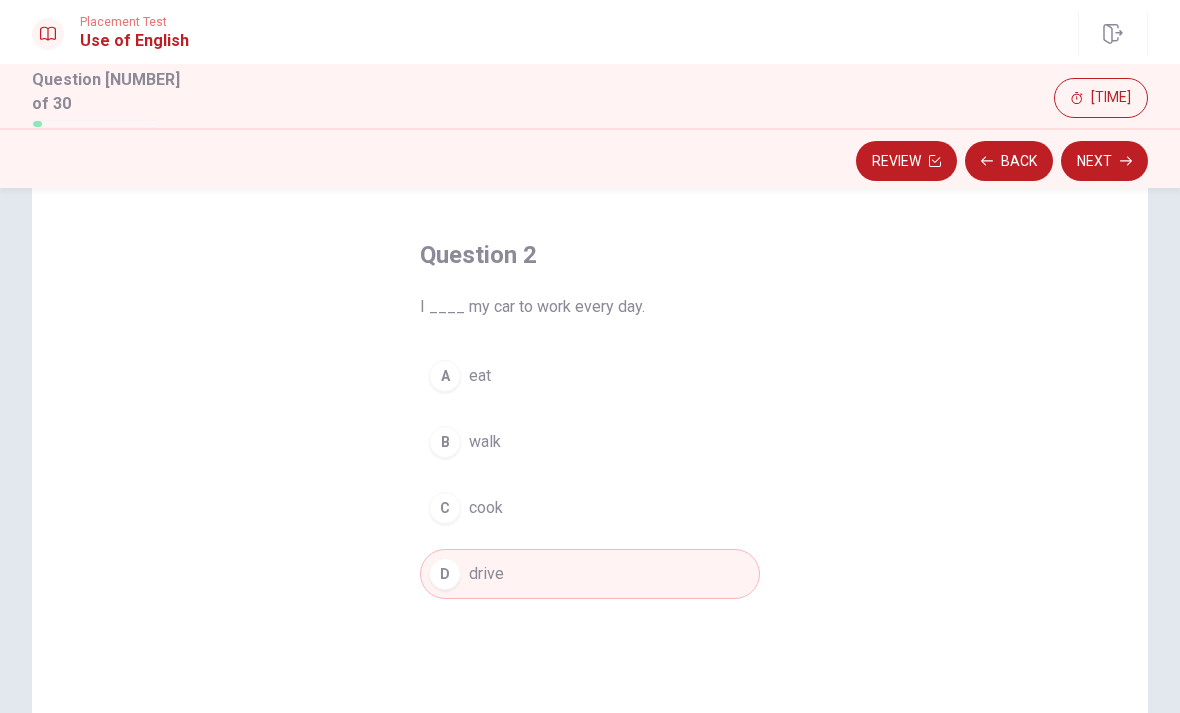 click on "Next" at bounding box center (1104, 161) 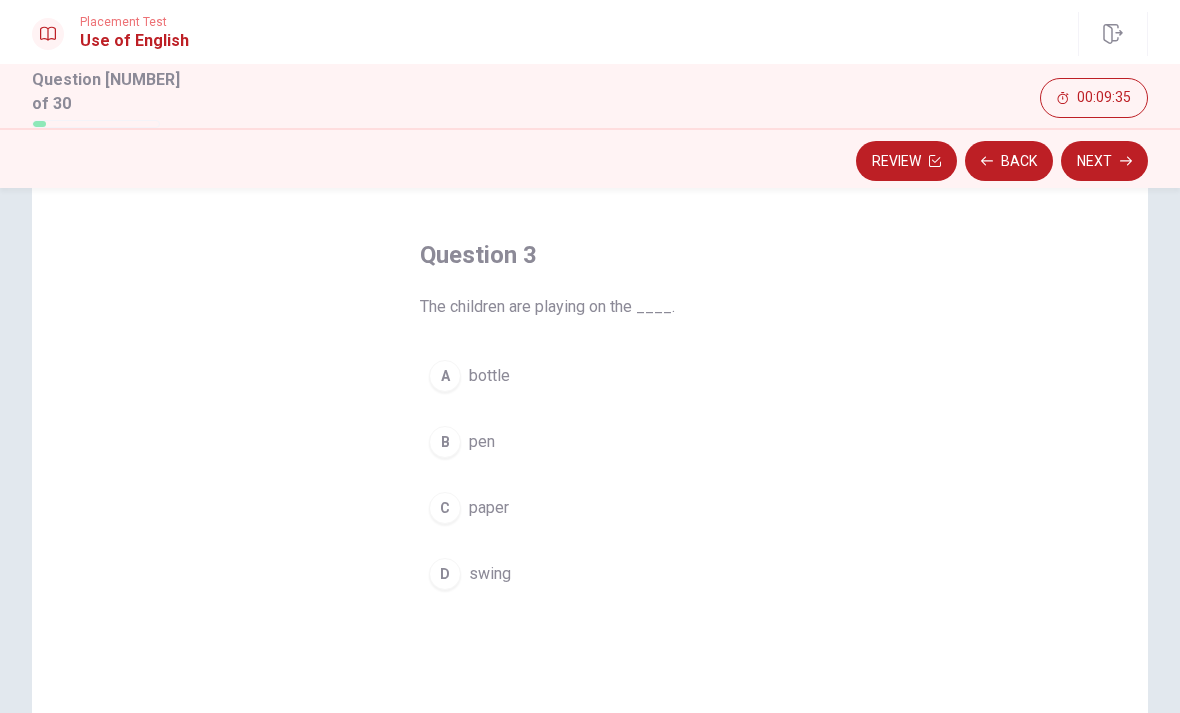 click on "swing" at bounding box center [489, 376] 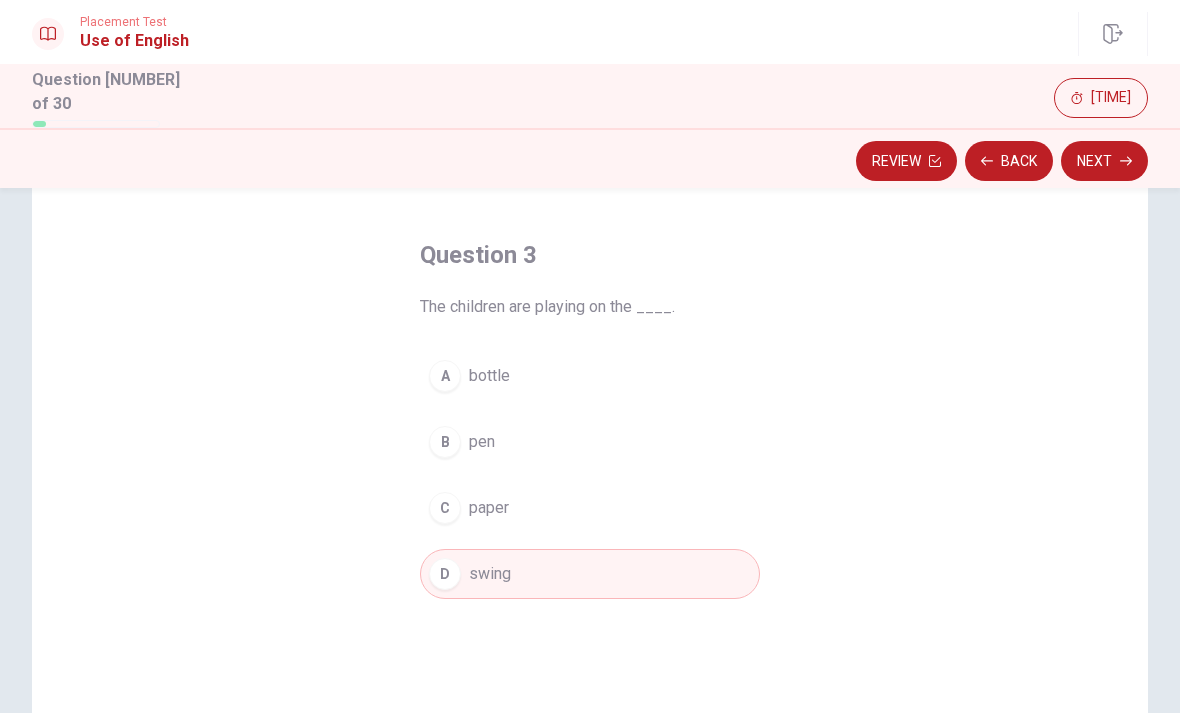 click on "Next" at bounding box center [1104, 161] 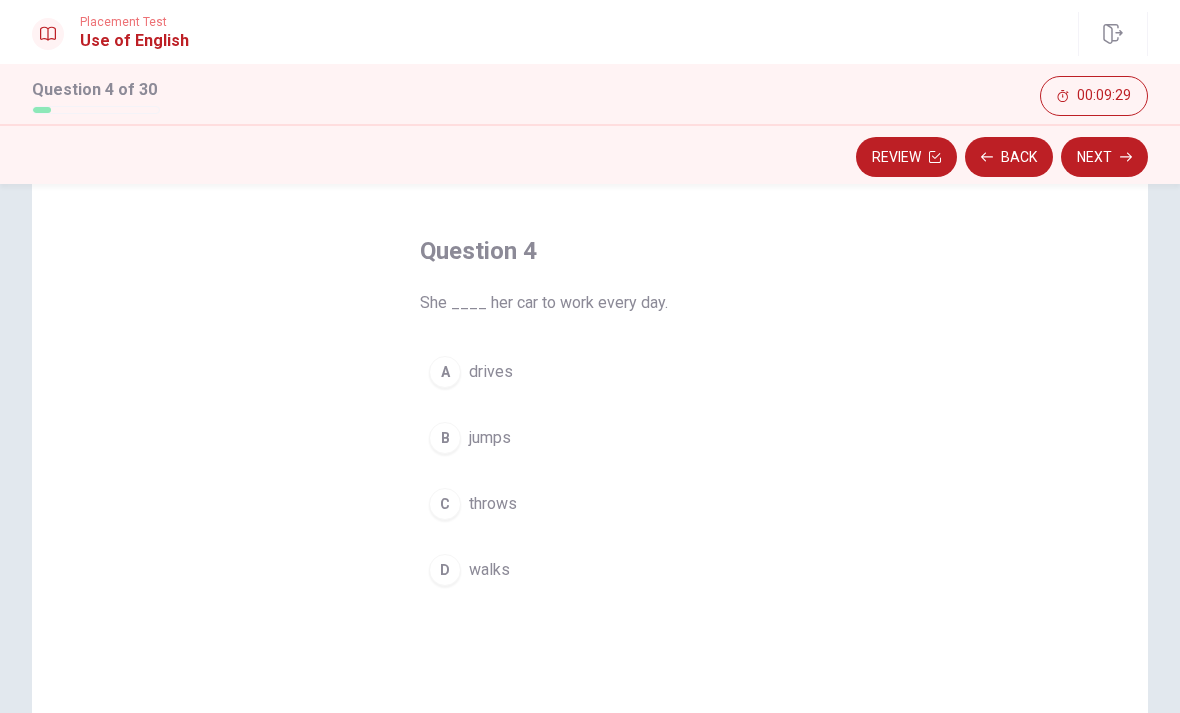 click on "drives" at bounding box center (491, 372) 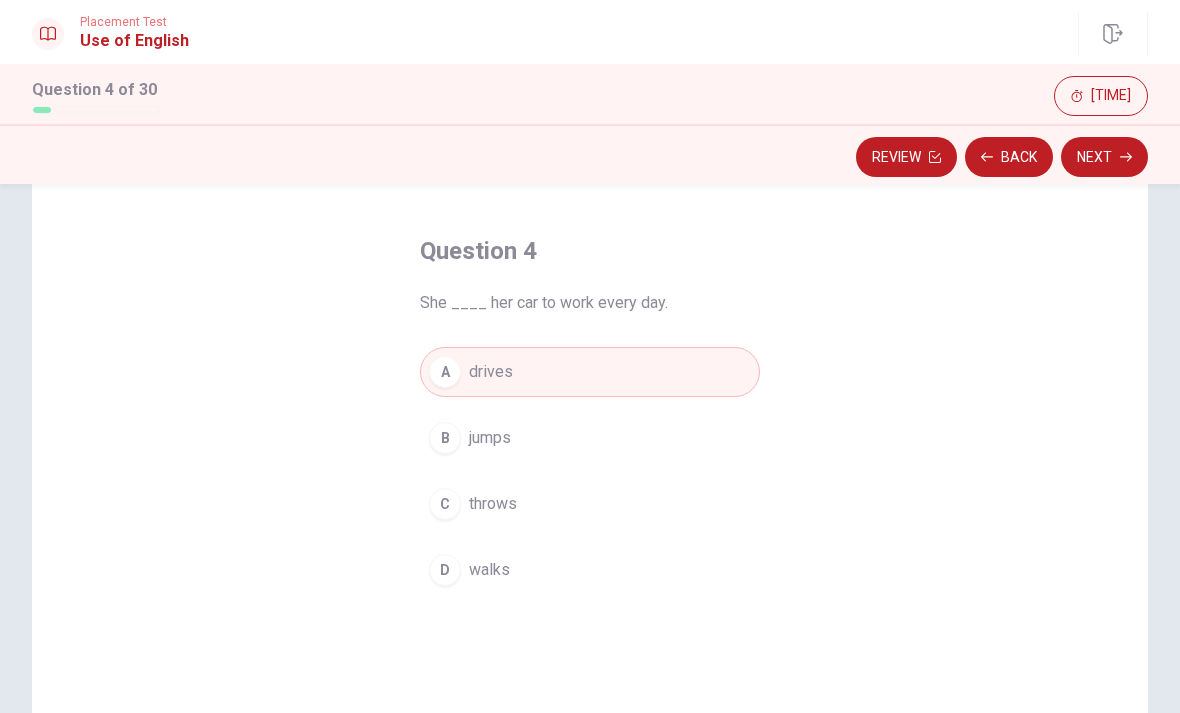 click at bounding box center [935, 157] 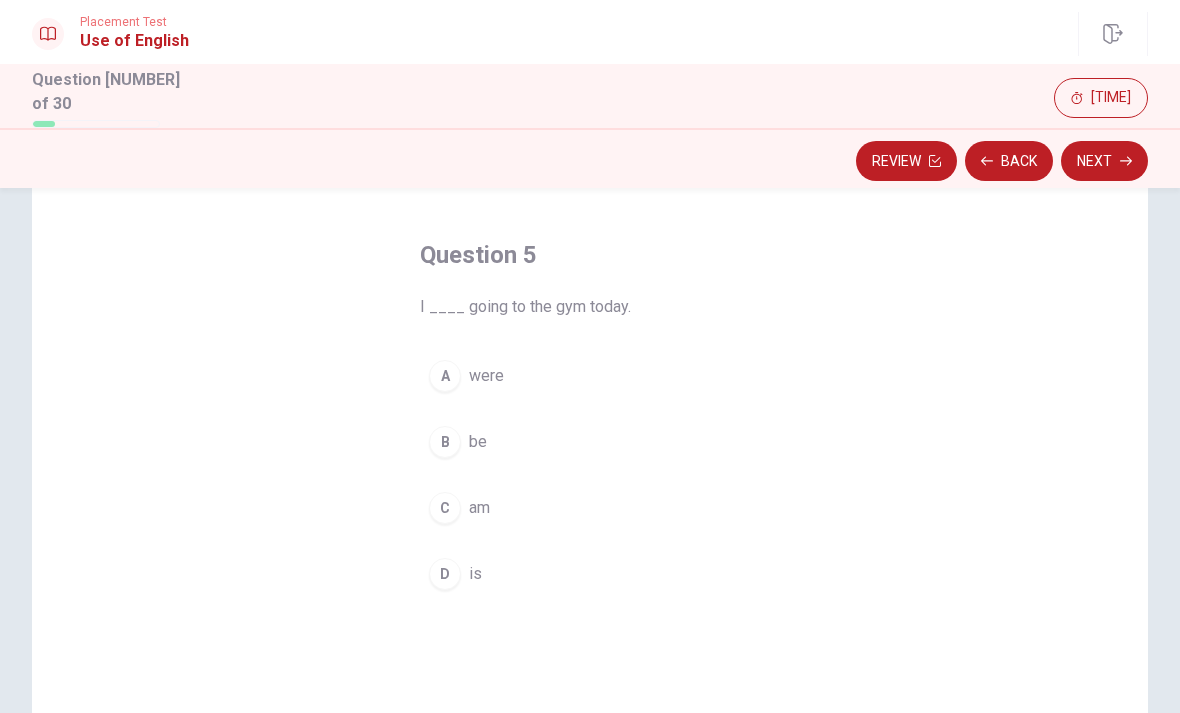click on "am" at bounding box center (486, 376) 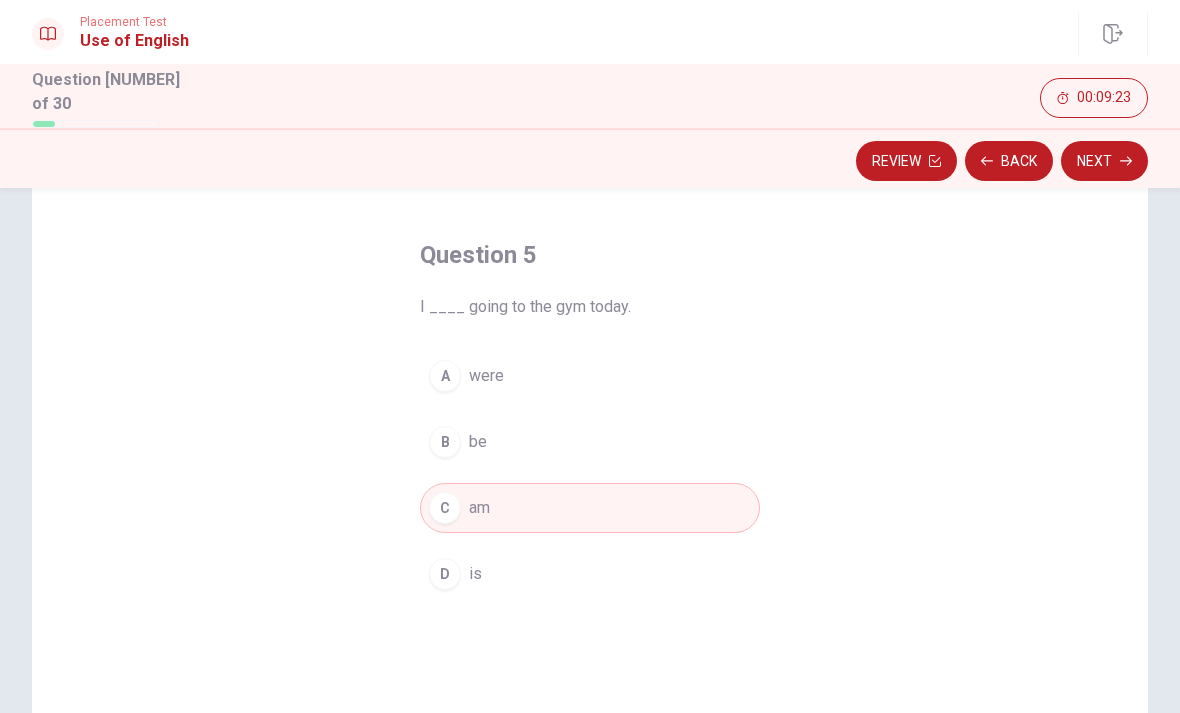 click on "Next" at bounding box center [1104, 161] 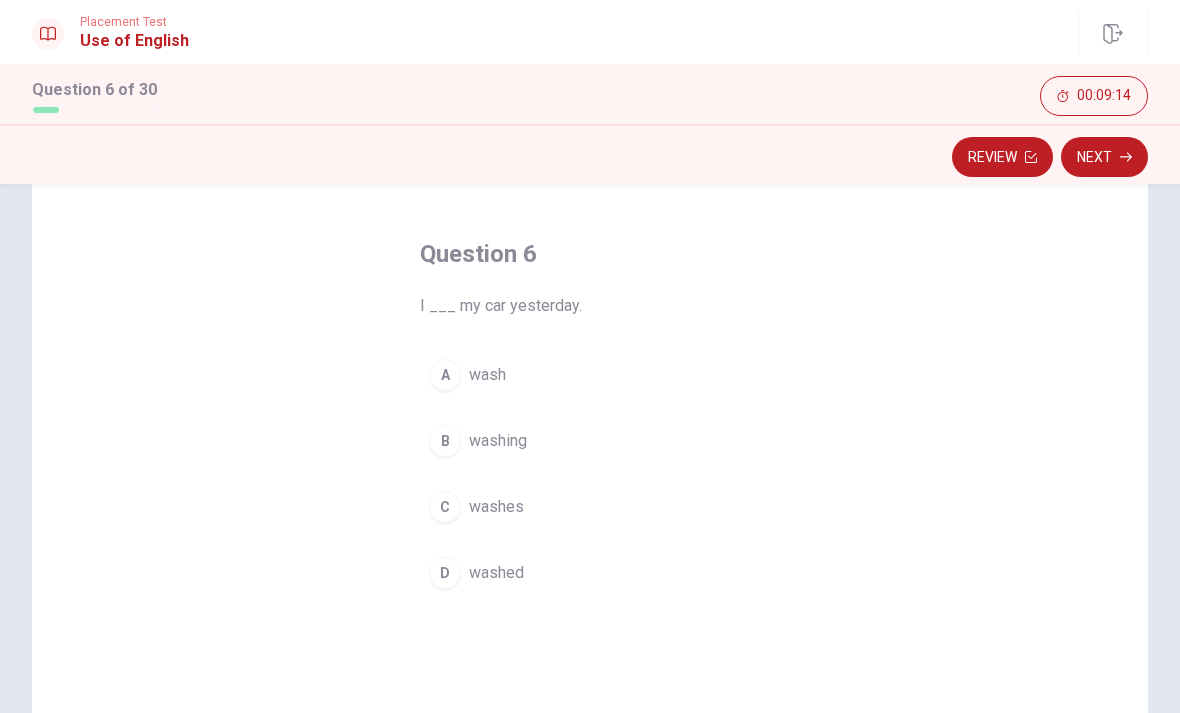 scroll, scrollTop: 69, scrollLeft: 0, axis: vertical 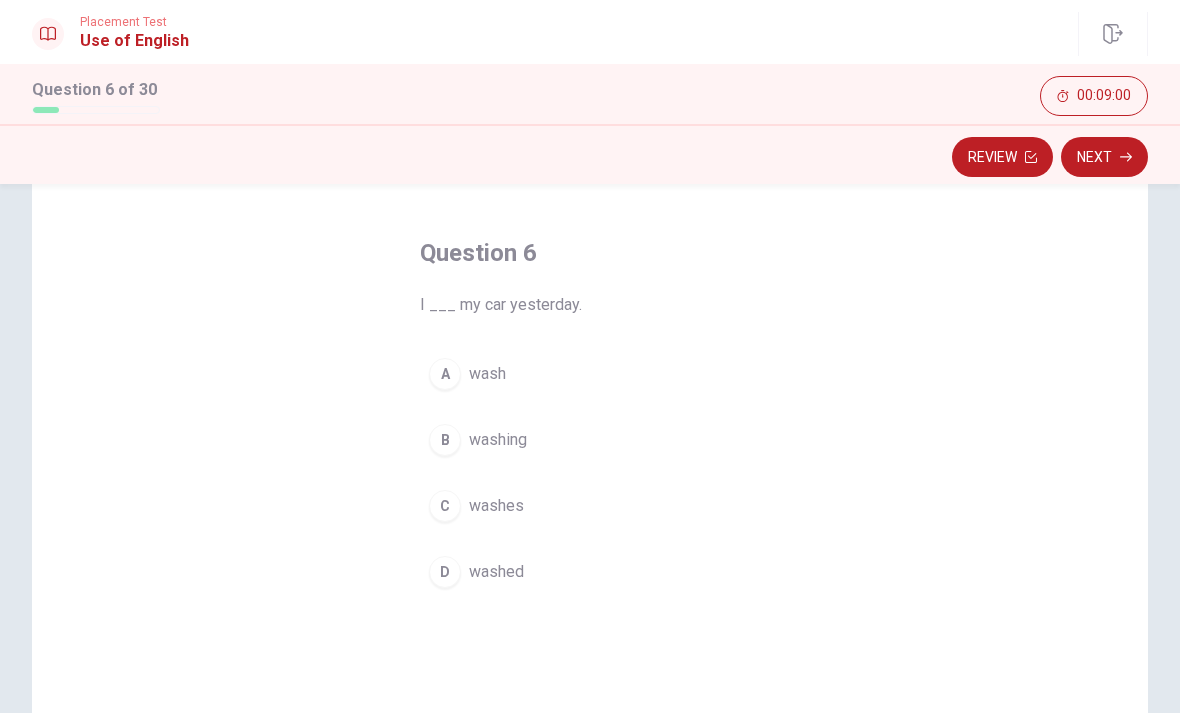 click on "A wash" at bounding box center [590, 374] 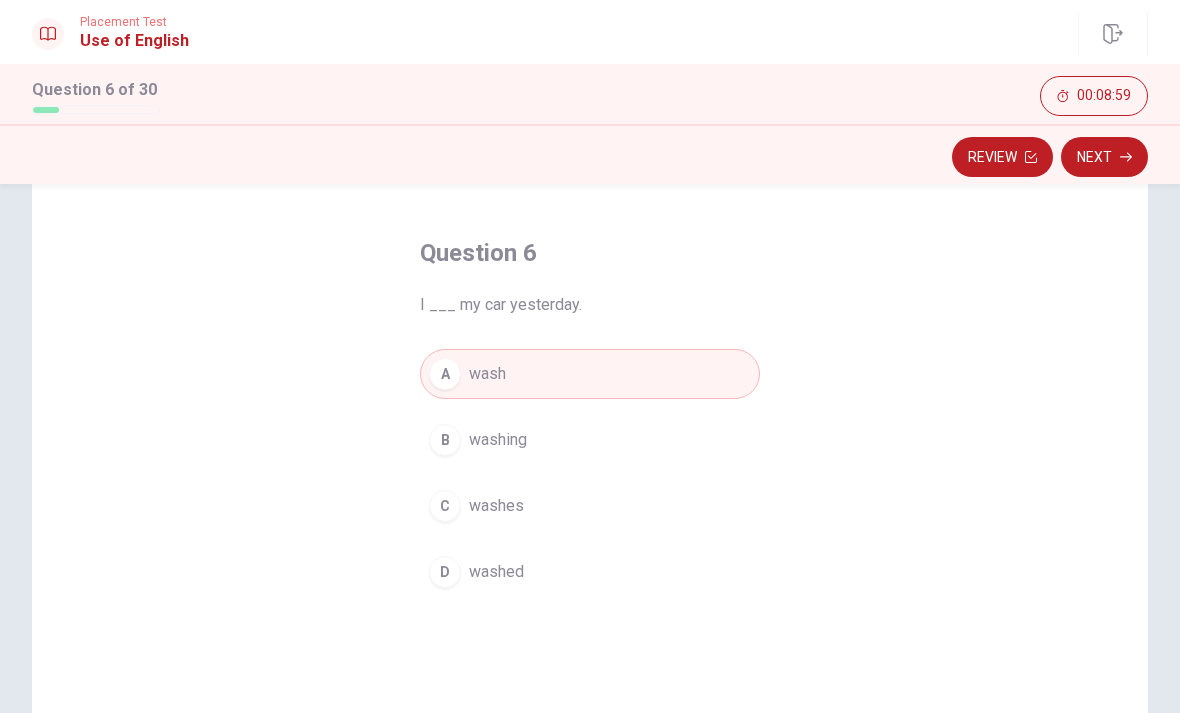 click on "Next" at bounding box center (1104, 157) 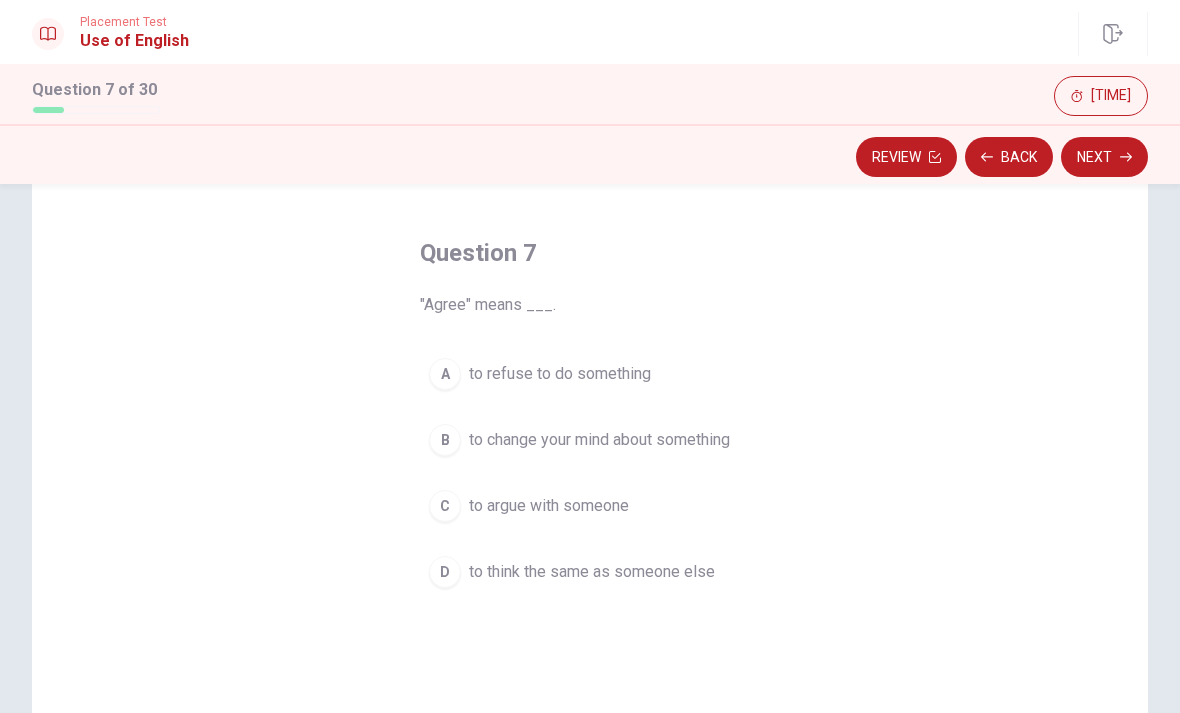 click on "to think the same as someone else" at bounding box center [560, 374] 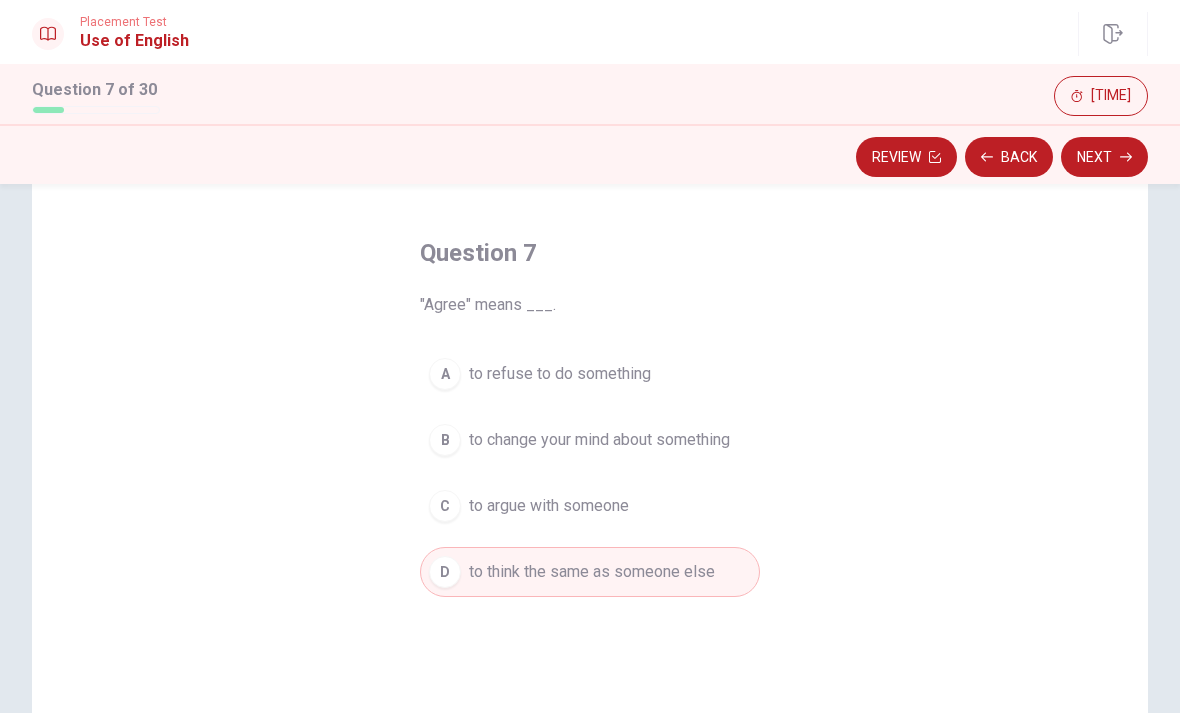 click on "Next" at bounding box center [1104, 157] 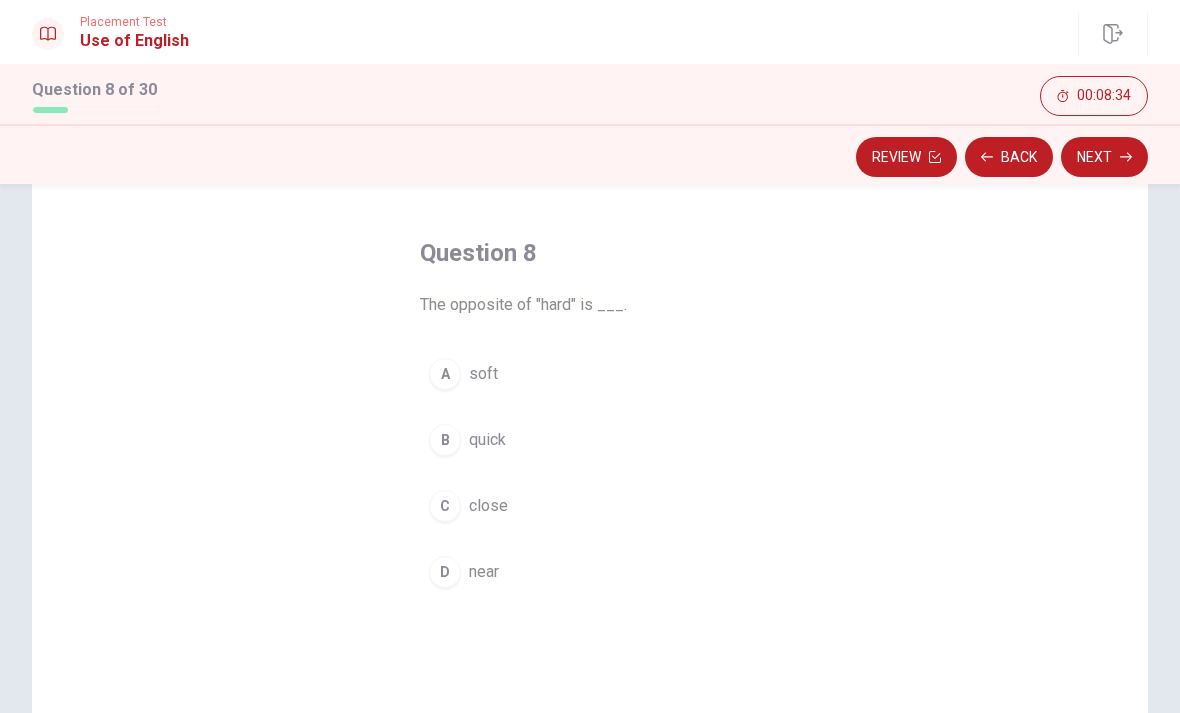 click on "soft" at bounding box center [483, 374] 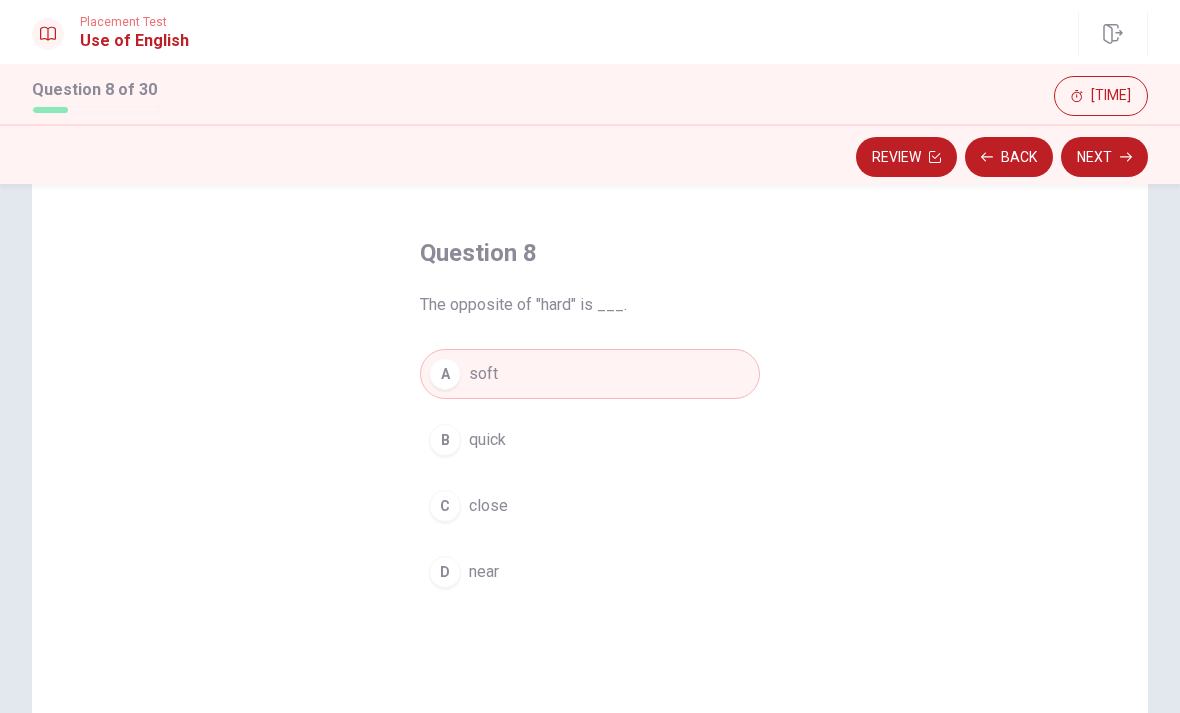 click on "Next" at bounding box center (1104, 157) 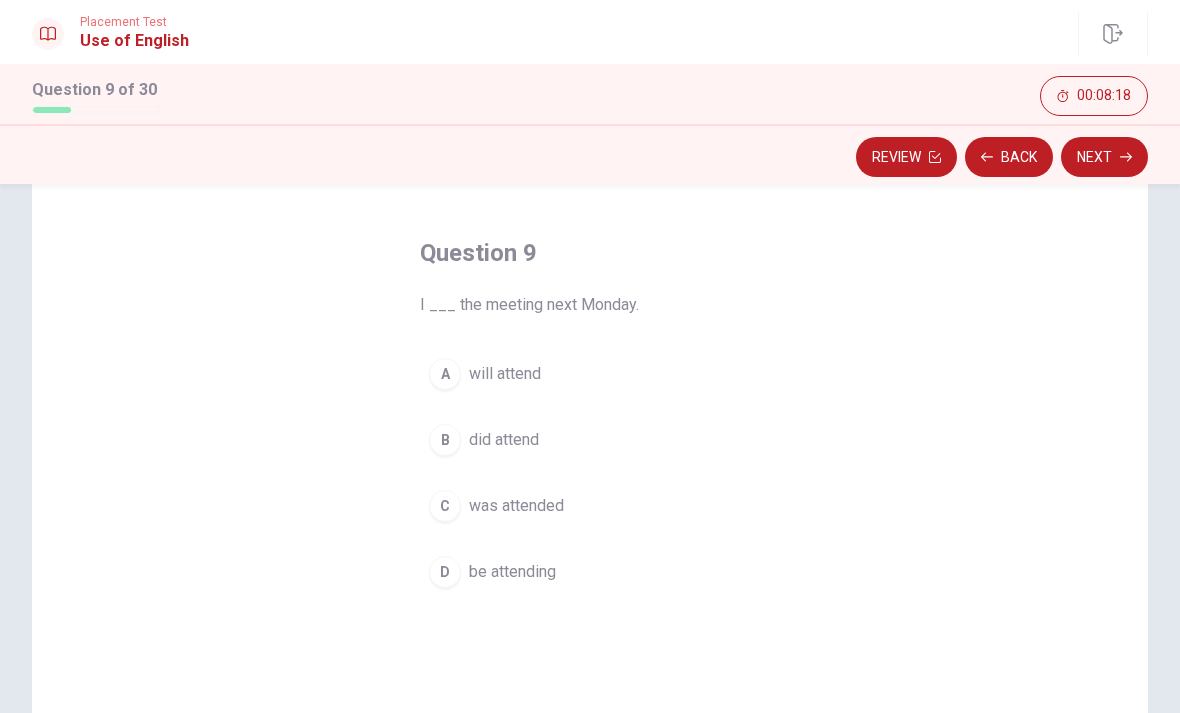 click on "will attend" at bounding box center [505, 374] 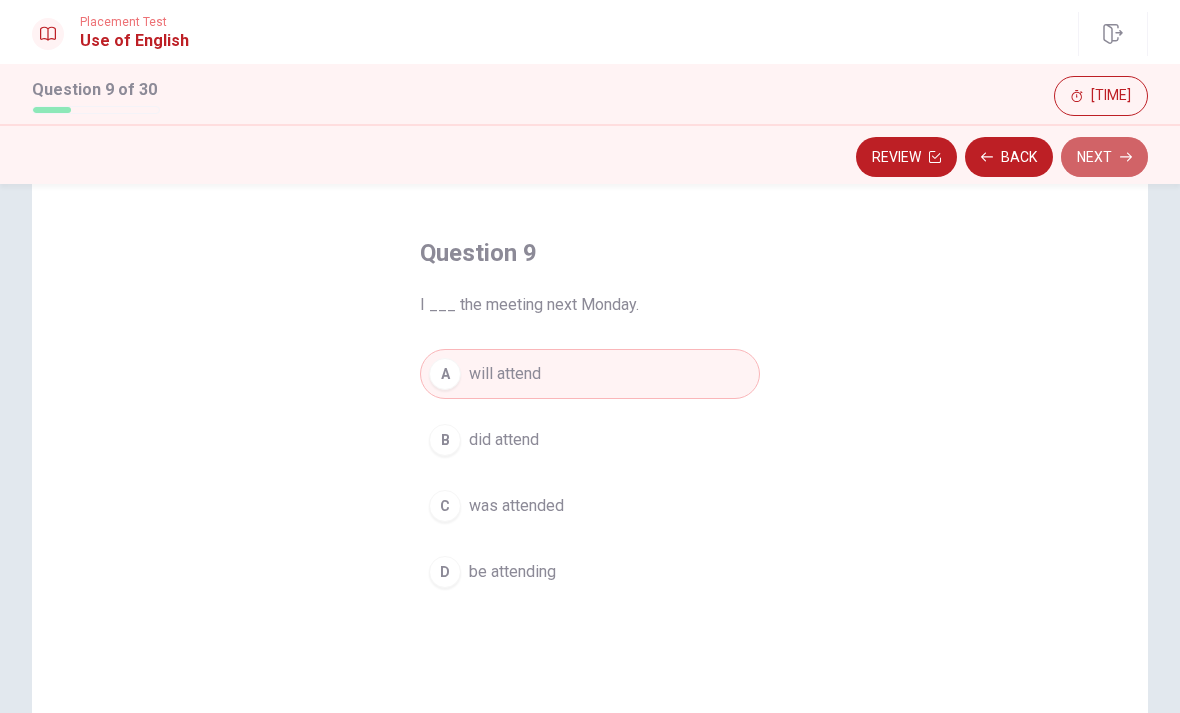 click on "Next" at bounding box center (1104, 157) 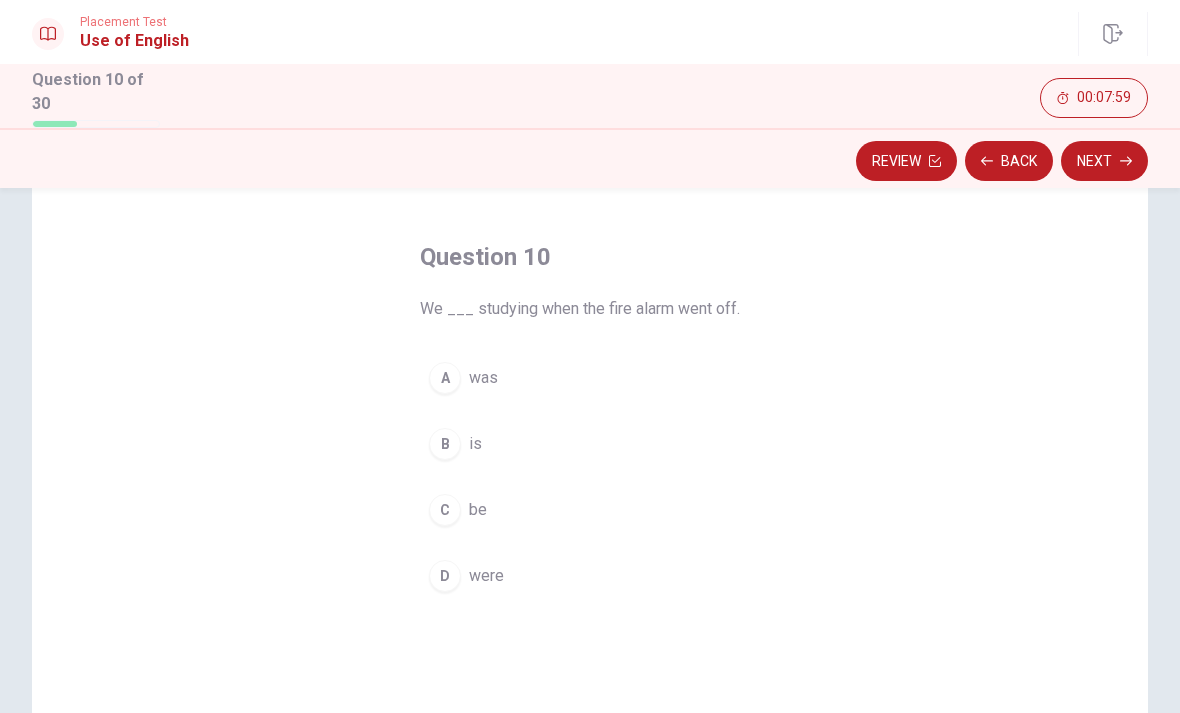click on "was" at bounding box center (483, 378) 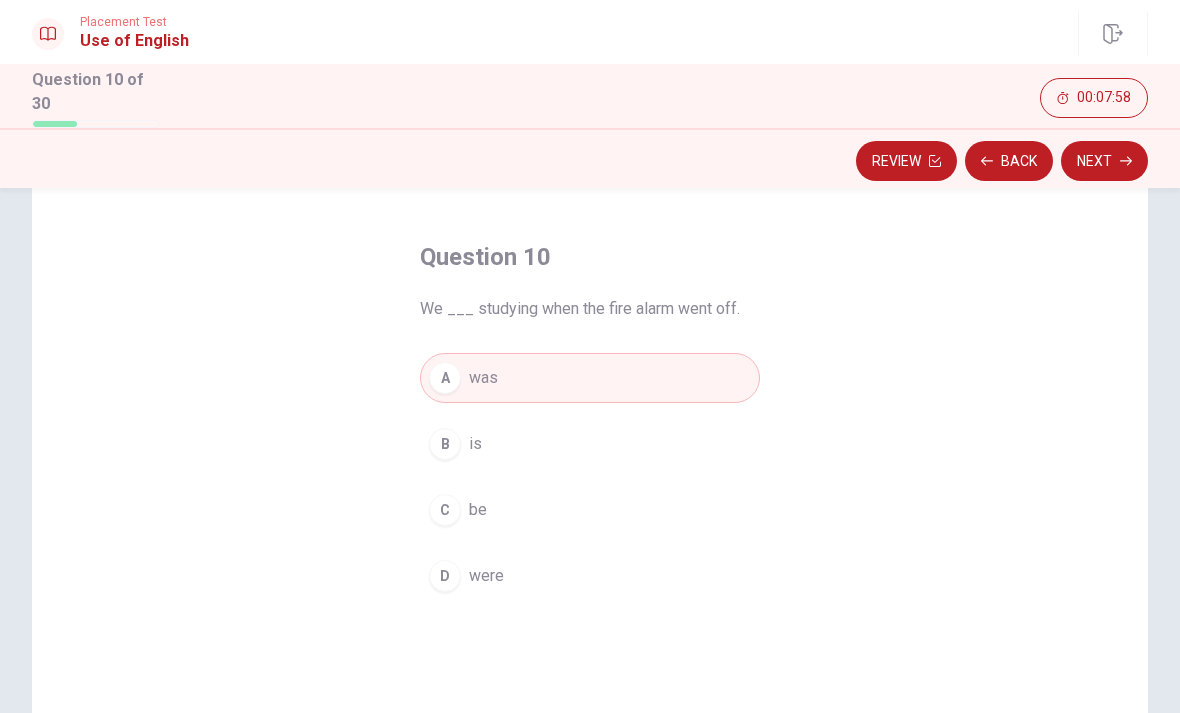 click on "Next" at bounding box center [1104, 161] 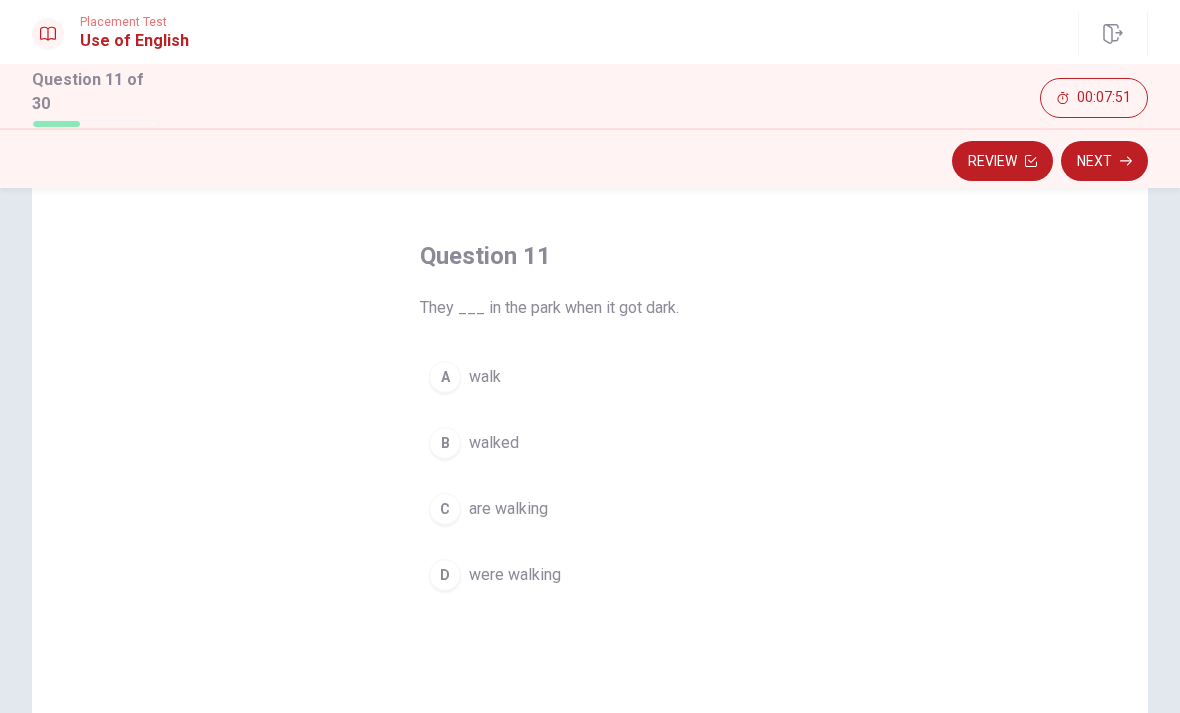 scroll, scrollTop: 69, scrollLeft: 0, axis: vertical 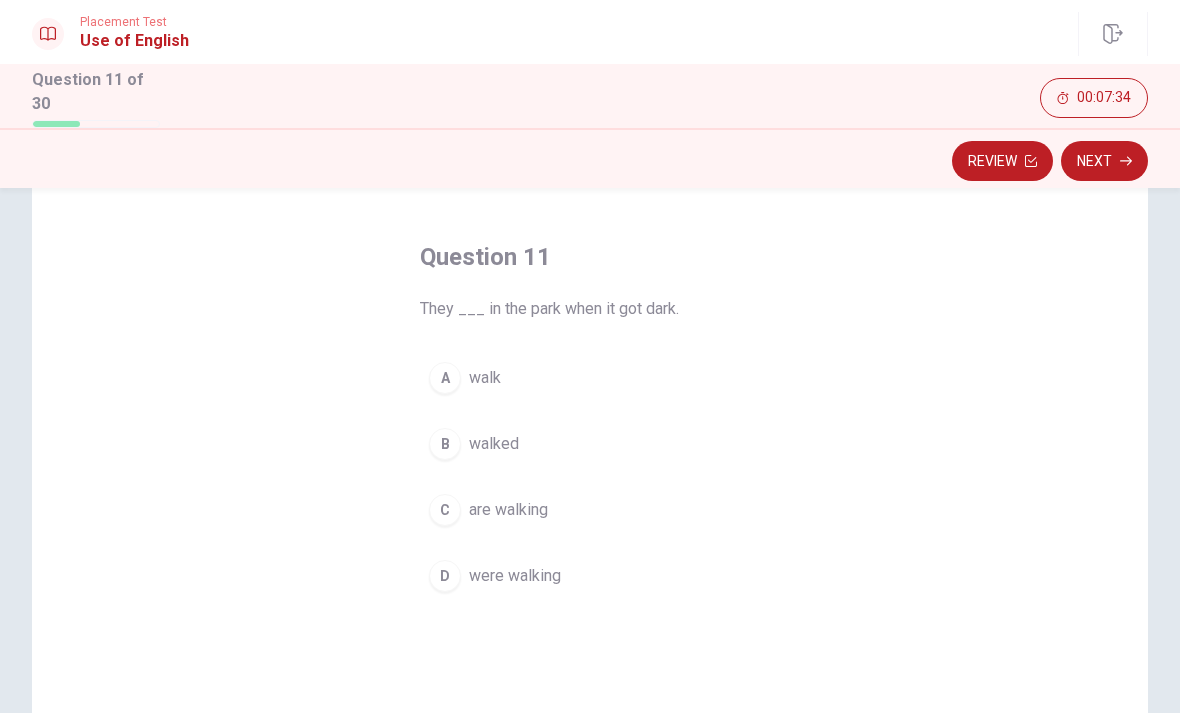 click on "walked" at bounding box center [485, 378] 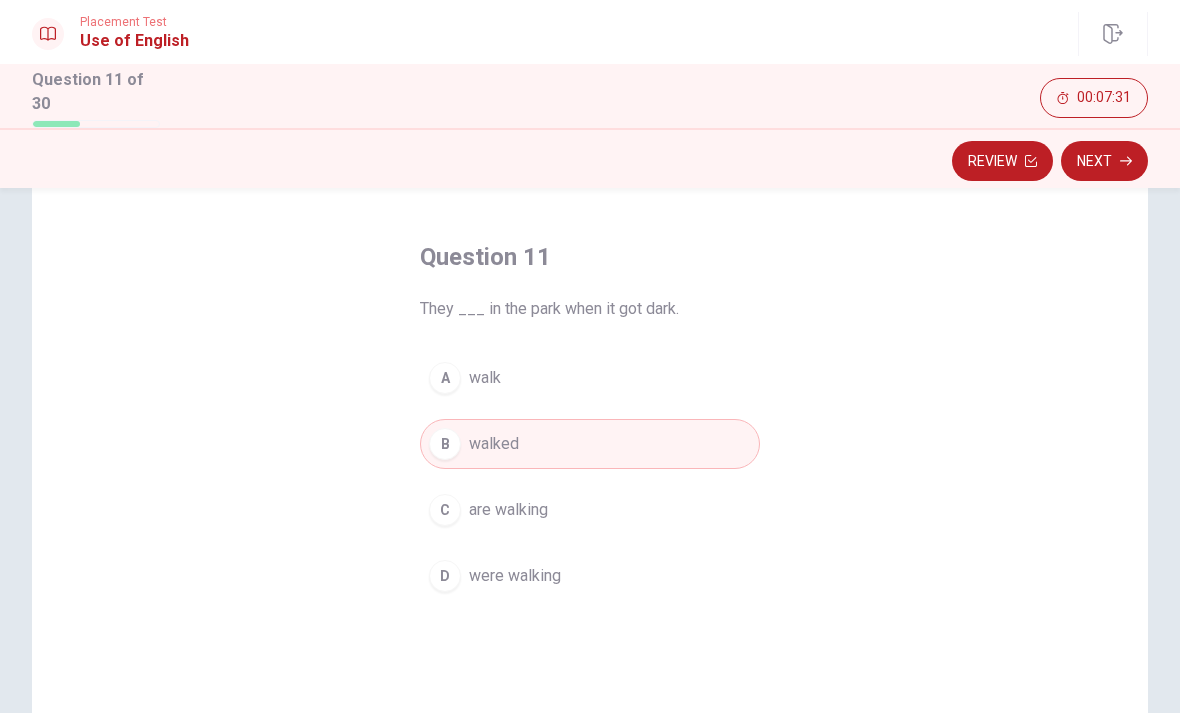 click on "Next" at bounding box center (1104, 161) 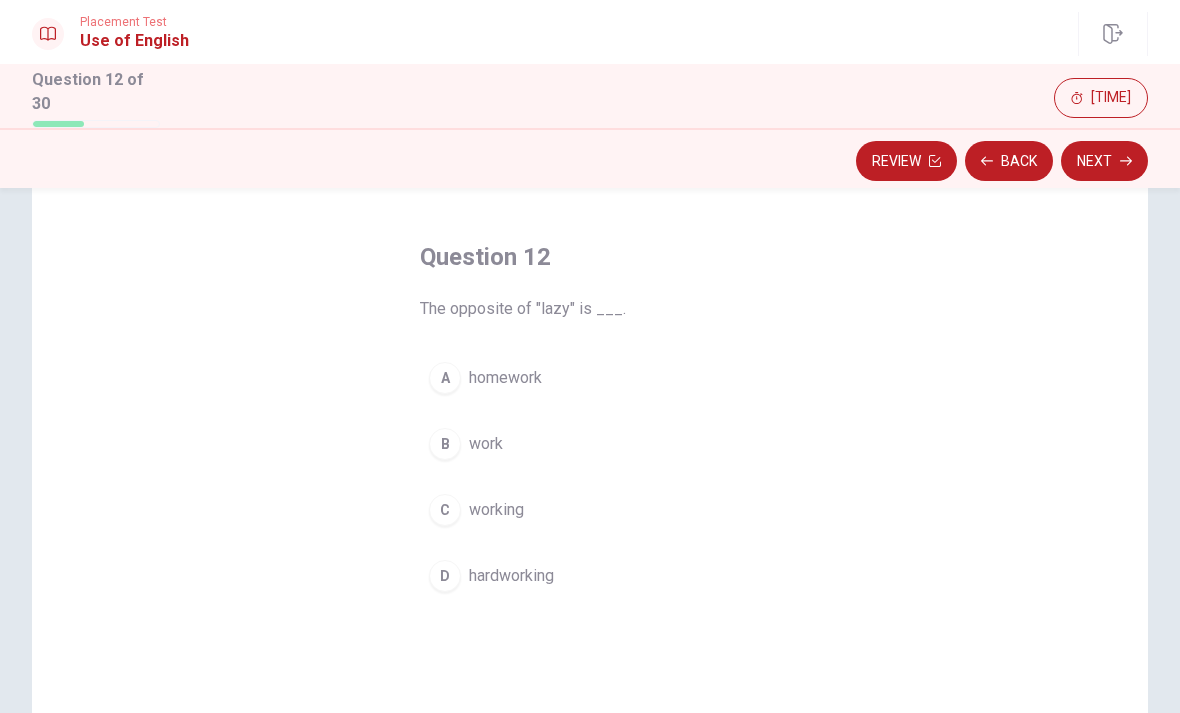 click on "hardworking" at bounding box center [505, 378] 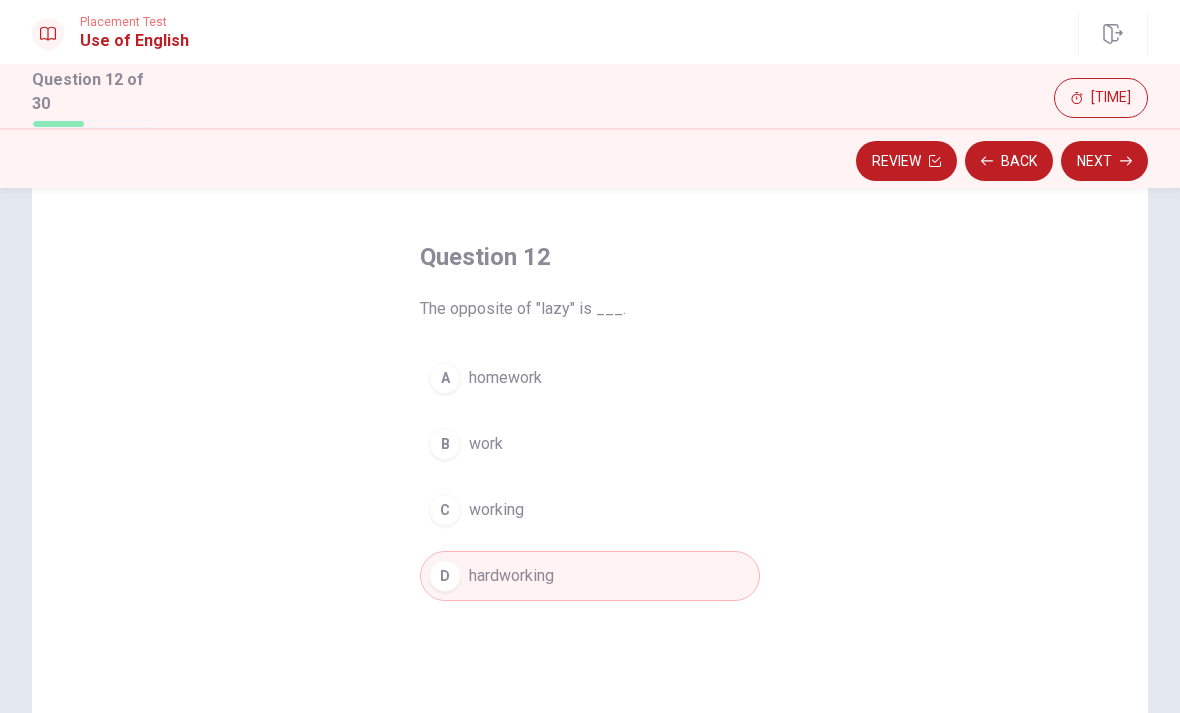 click on "Next" at bounding box center (1104, 161) 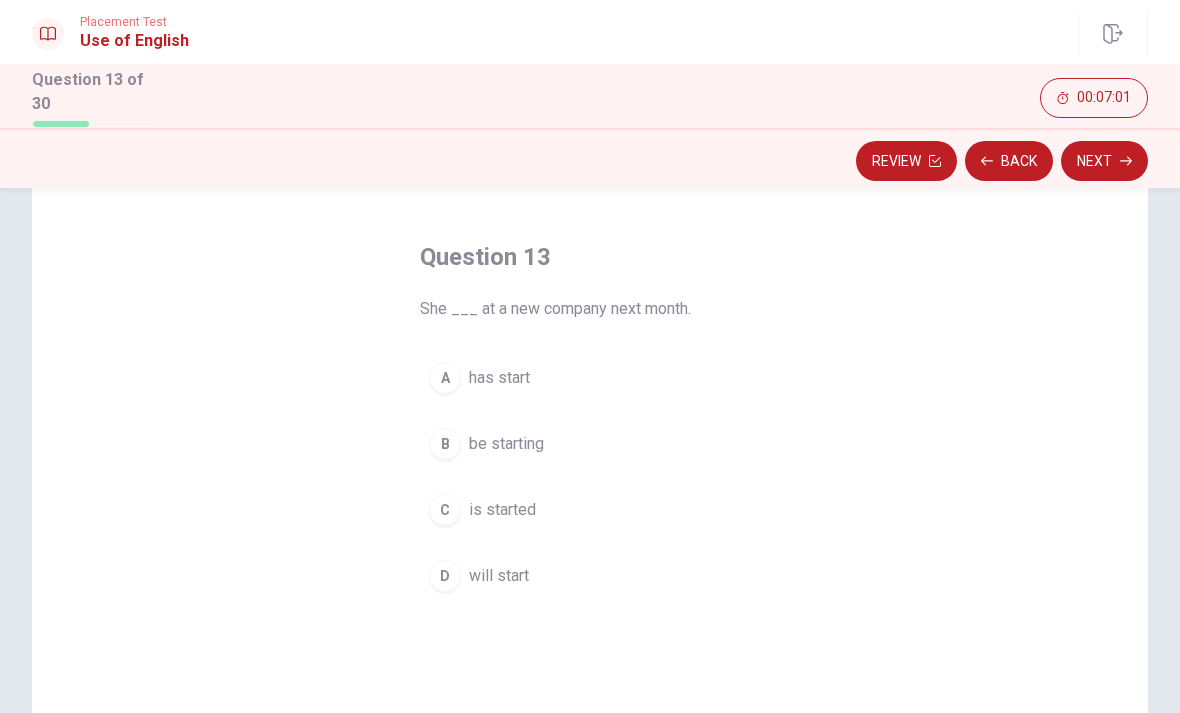 click on "D will start" at bounding box center (590, 576) 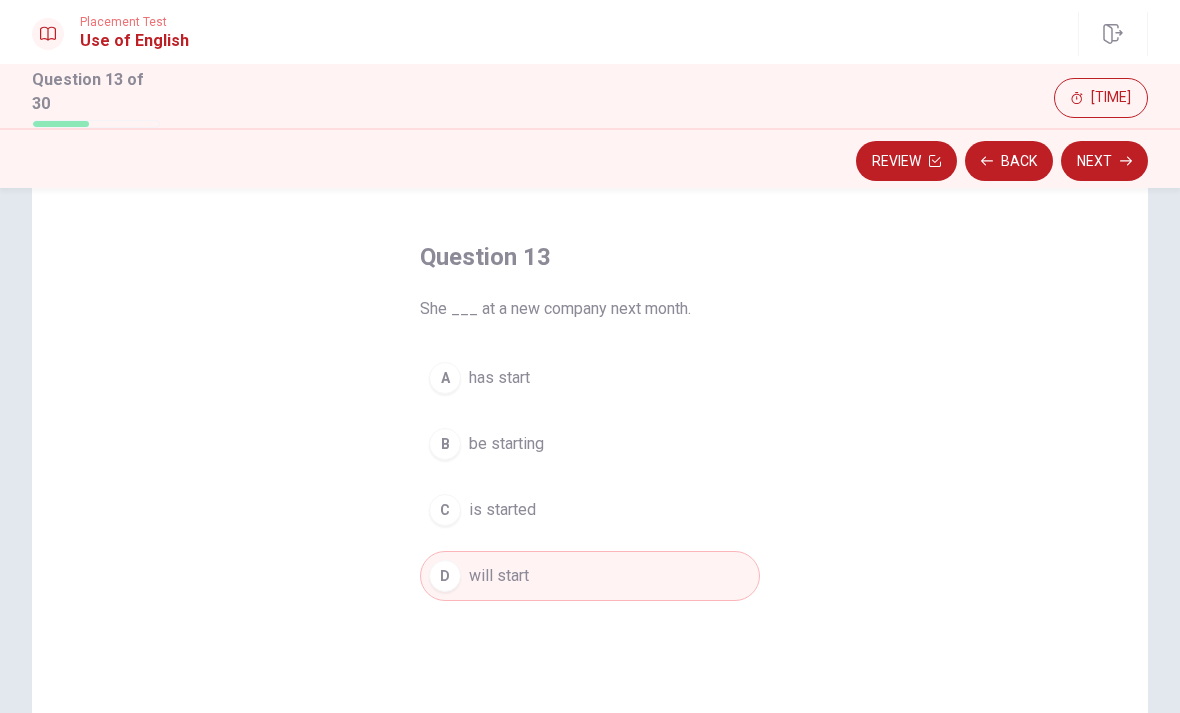 click on "Next" at bounding box center (1104, 161) 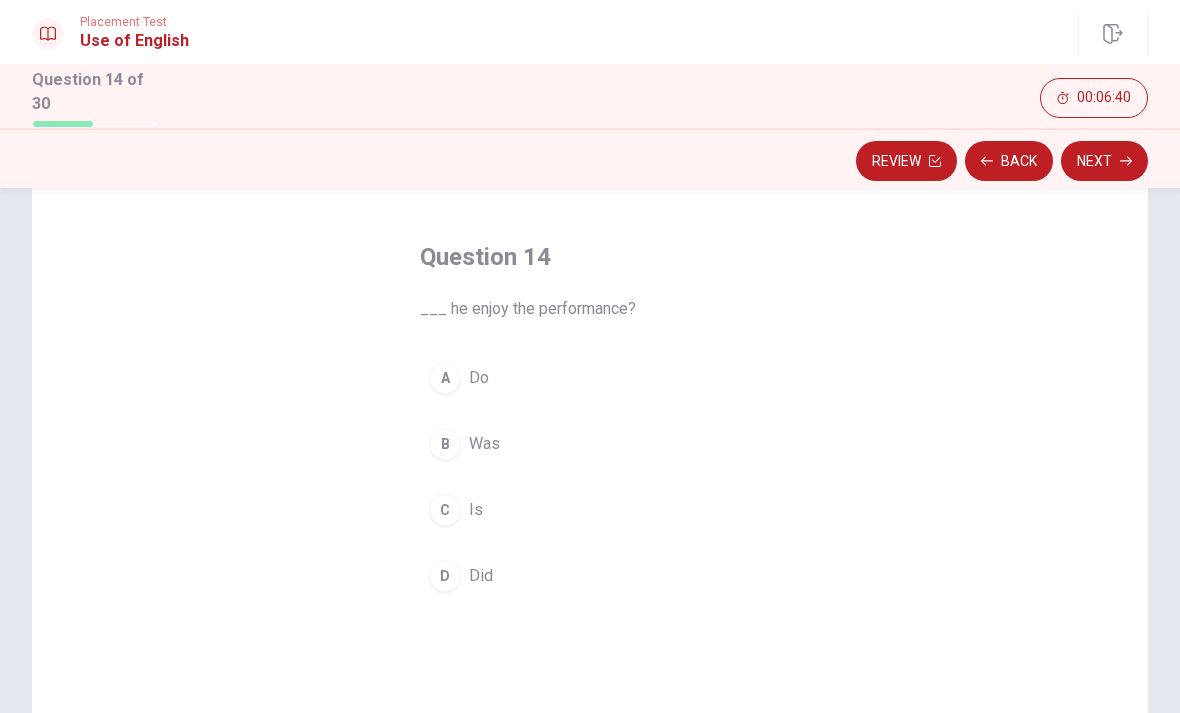 click on "D" at bounding box center (445, 378) 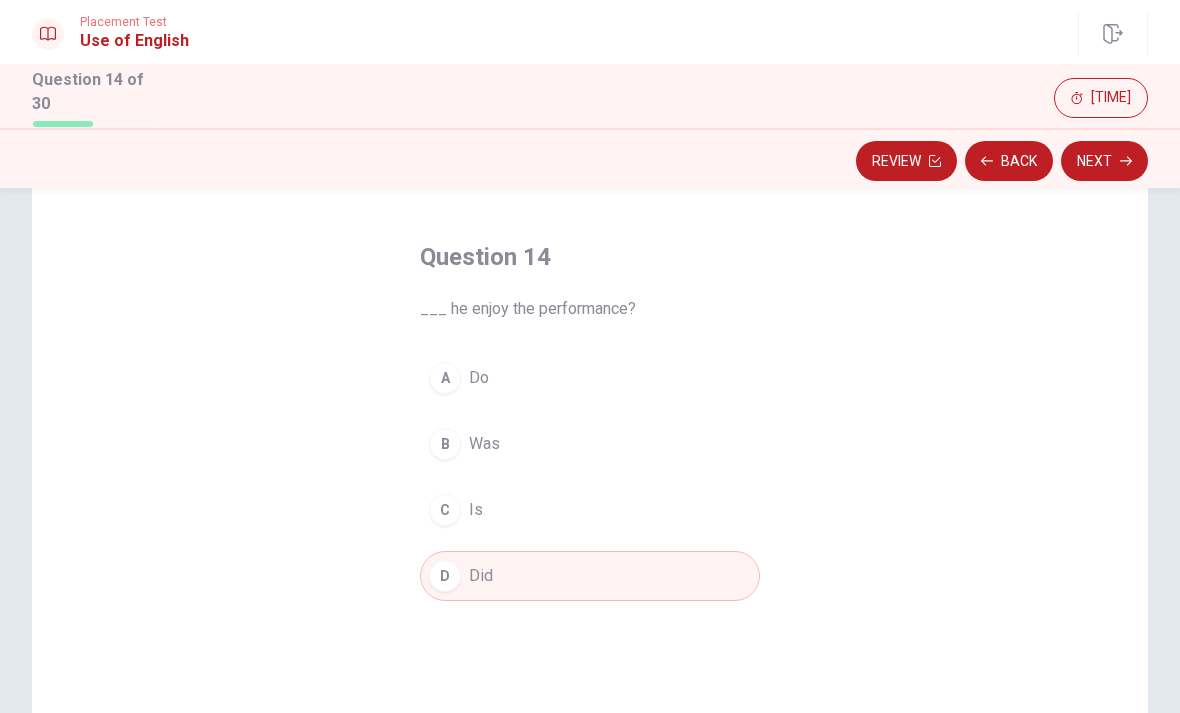 click on "Next" at bounding box center (1104, 161) 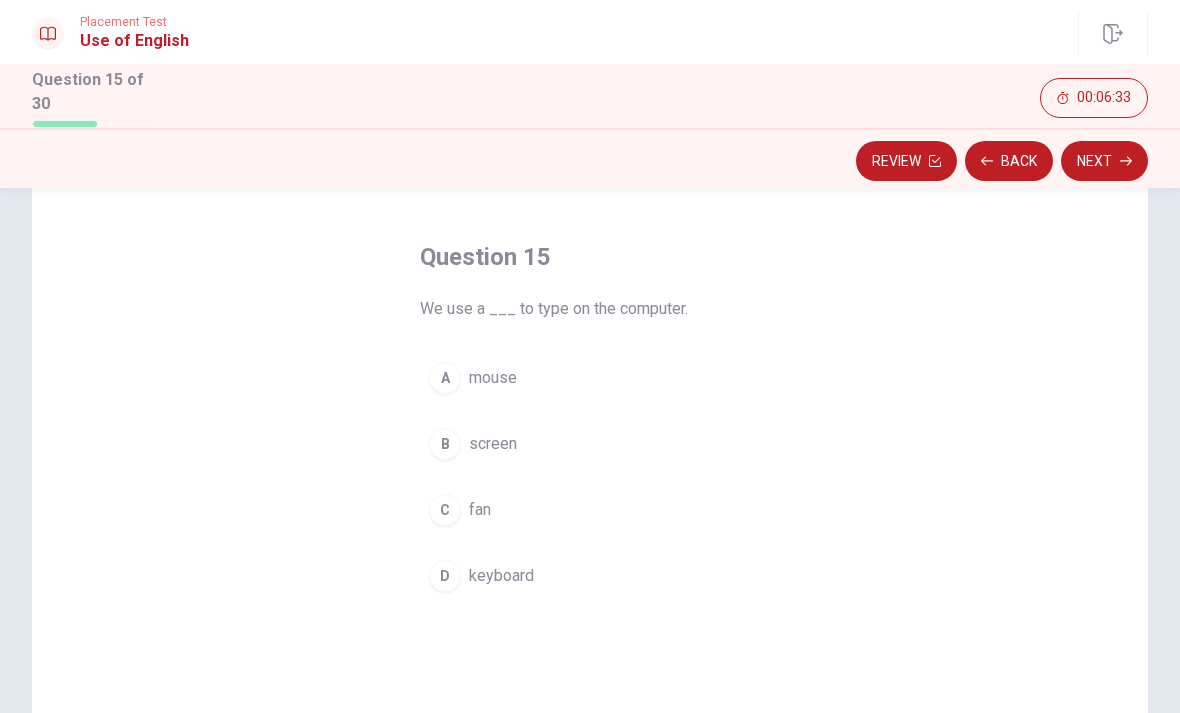 click on "mouse" at bounding box center [493, 378] 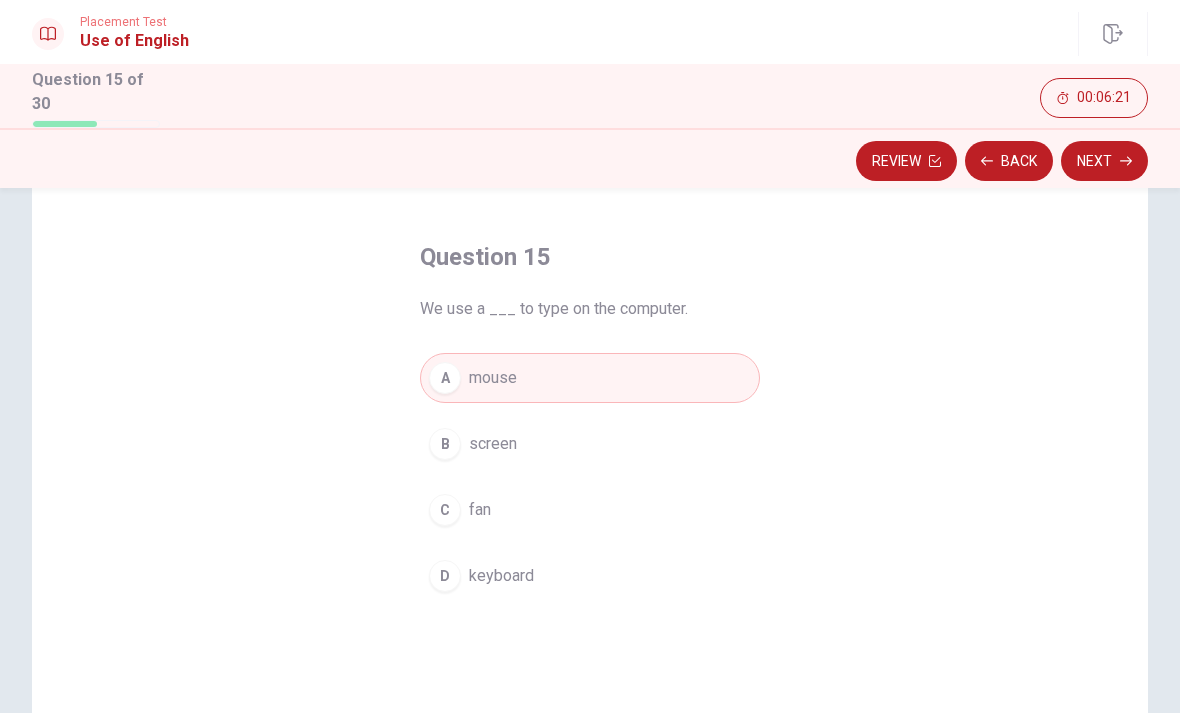 click on "D [DEVICE]" at bounding box center (590, 576) 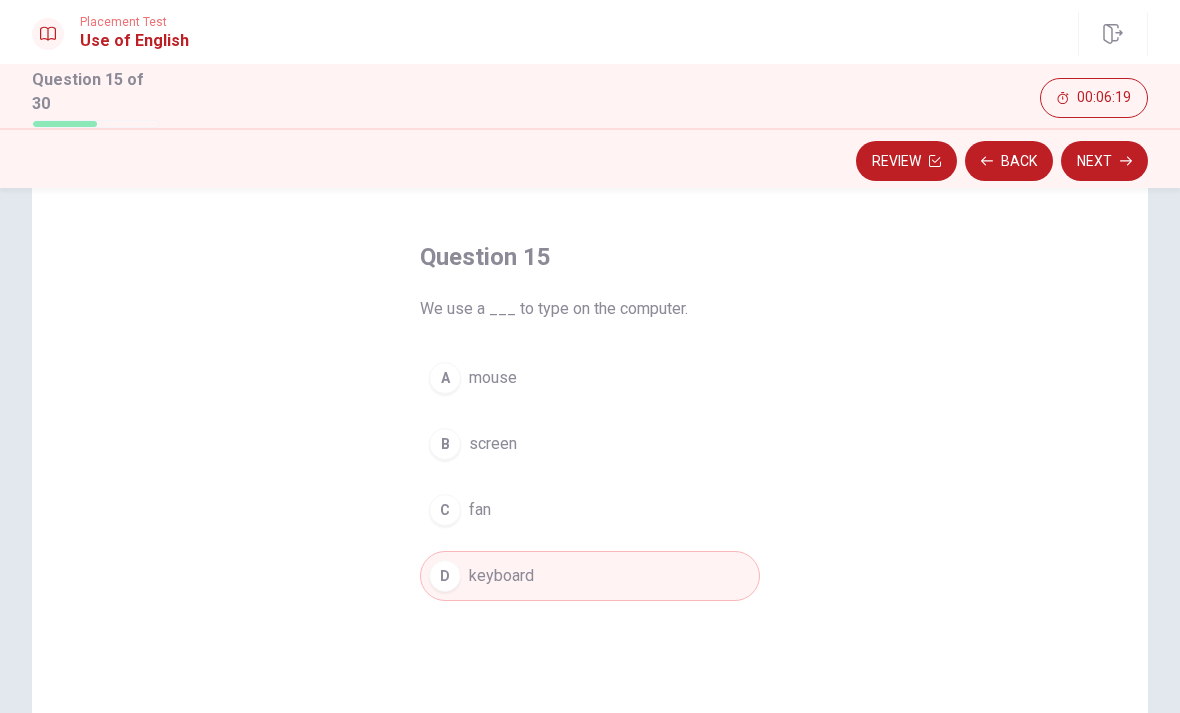 click on "Next" at bounding box center (1104, 161) 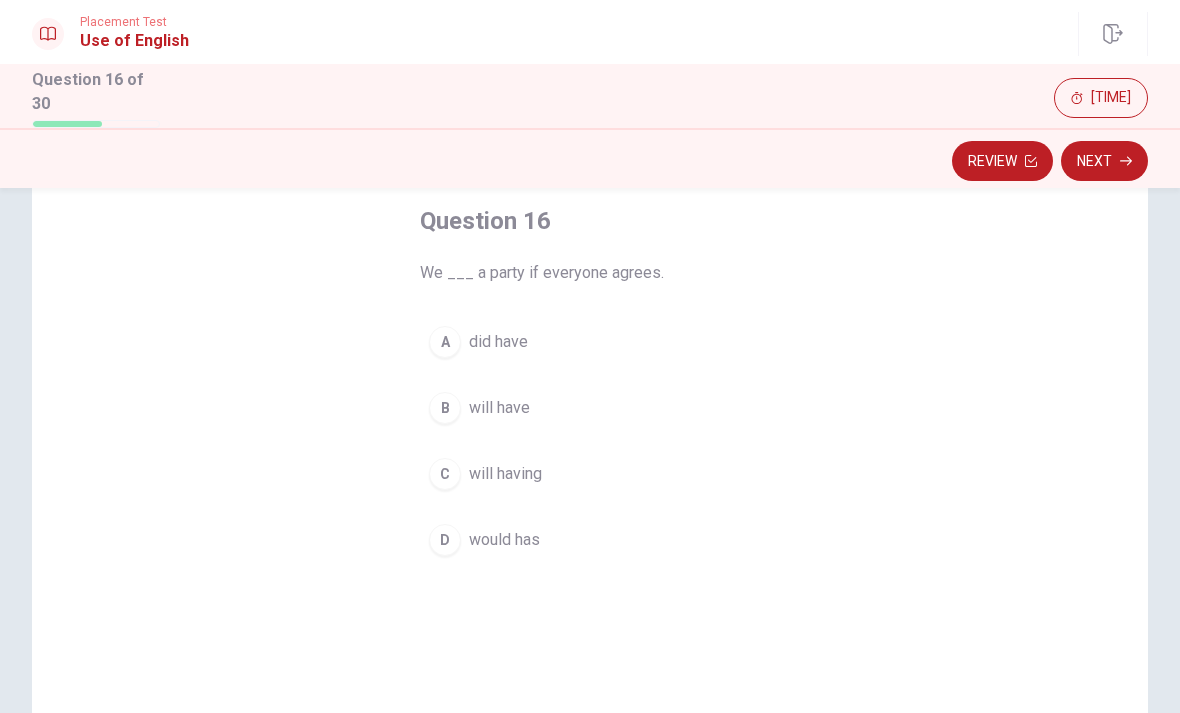 scroll, scrollTop: 104, scrollLeft: 0, axis: vertical 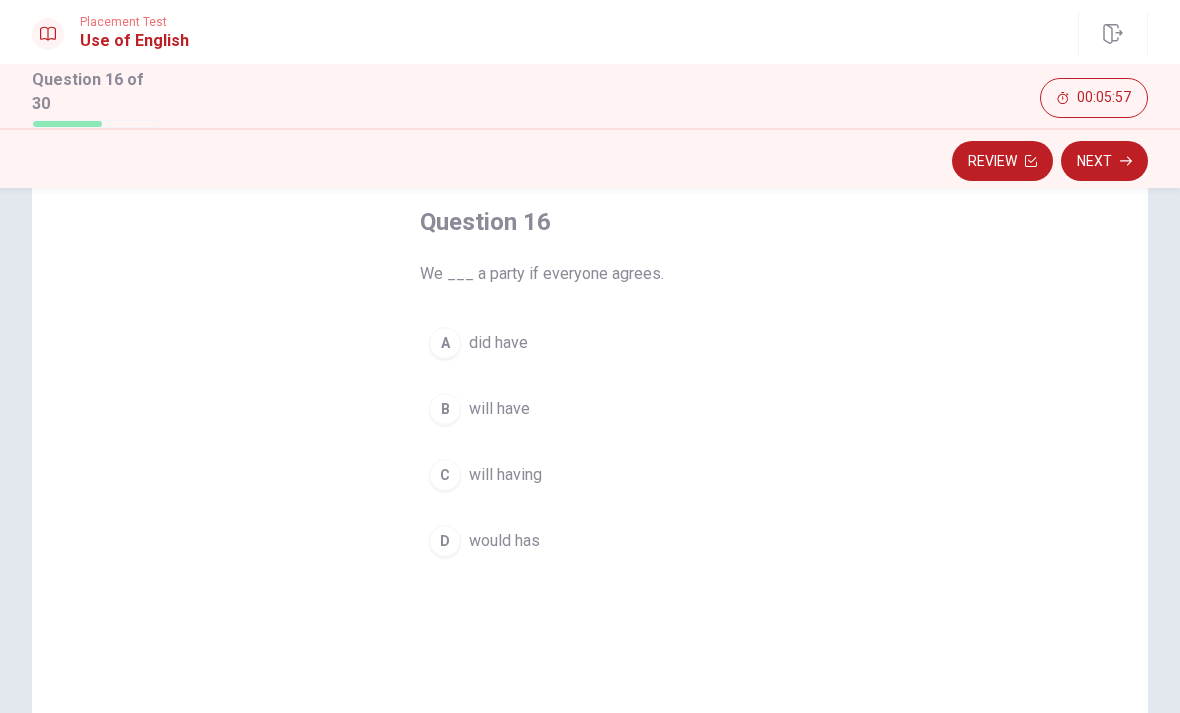 click on "C will having" at bounding box center [590, 475] 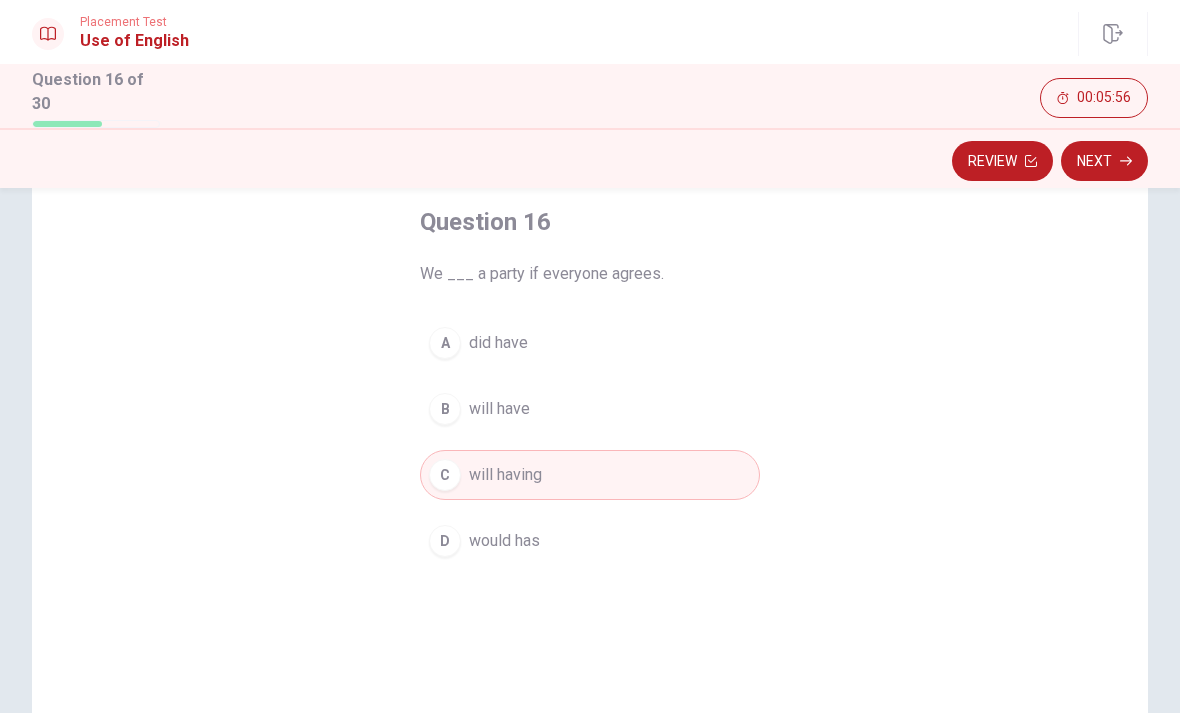 click at bounding box center [1031, 161] 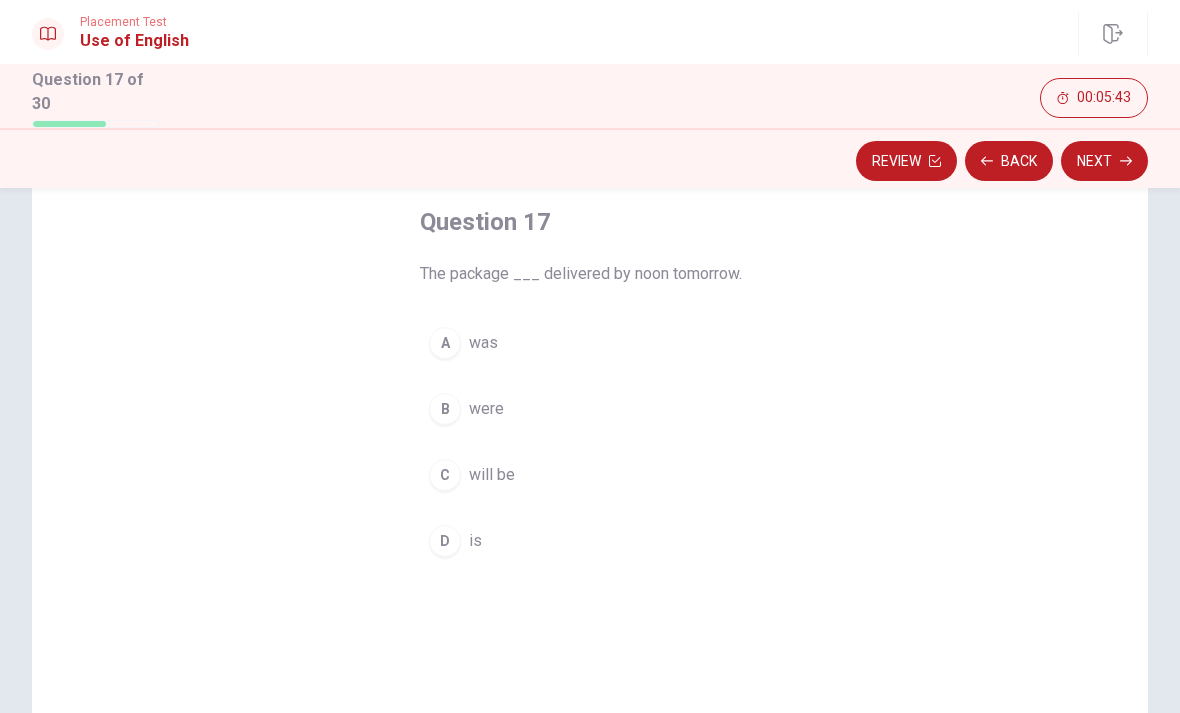 click on "will be" at bounding box center (483, 343) 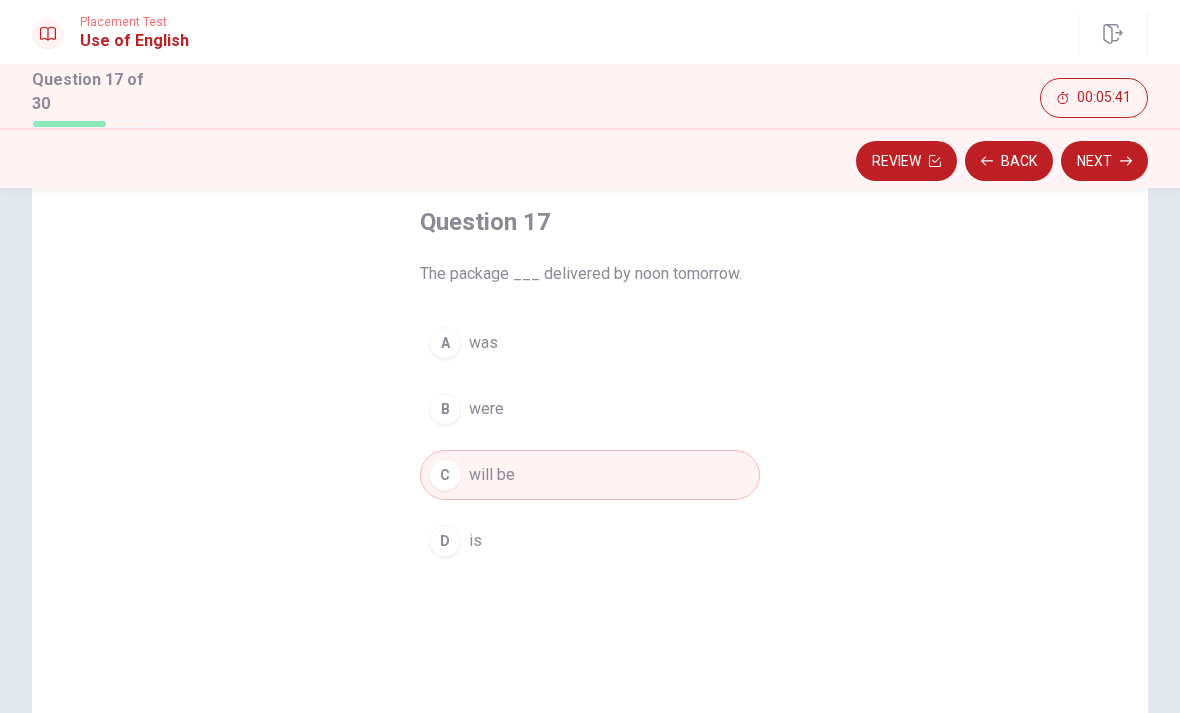 click on "Next" at bounding box center (1104, 161) 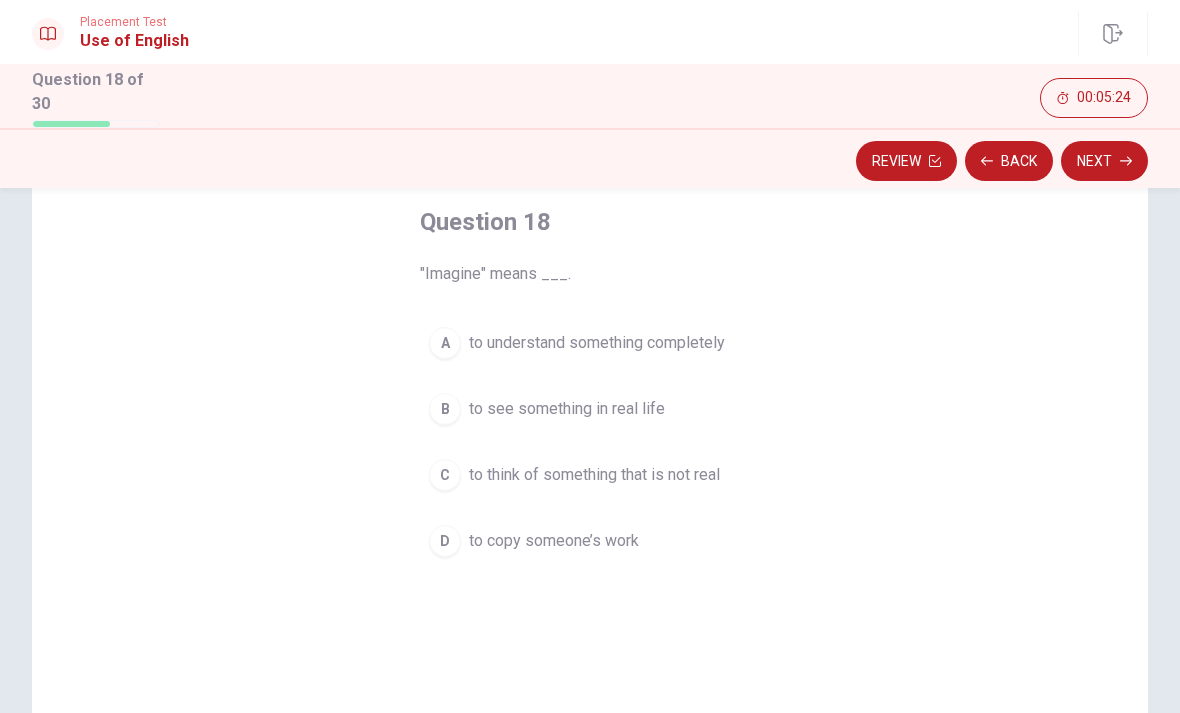 click on "to think of something that is not real" at bounding box center [597, 343] 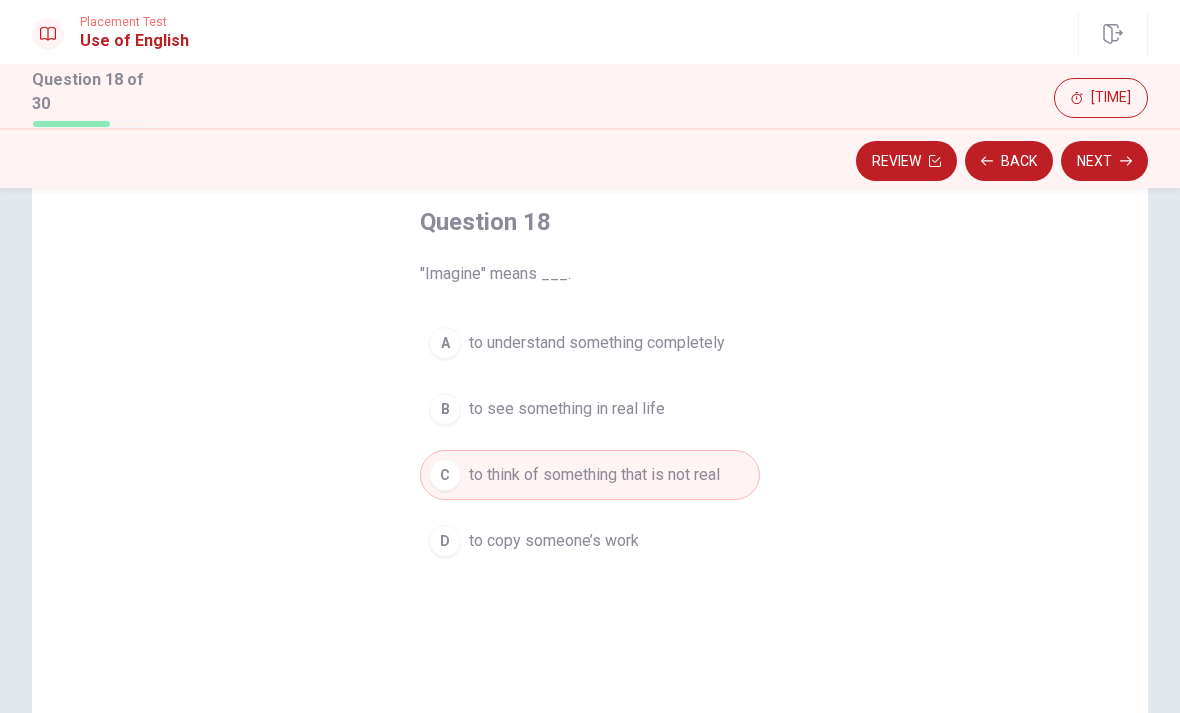 click on "Next" at bounding box center [1104, 161] 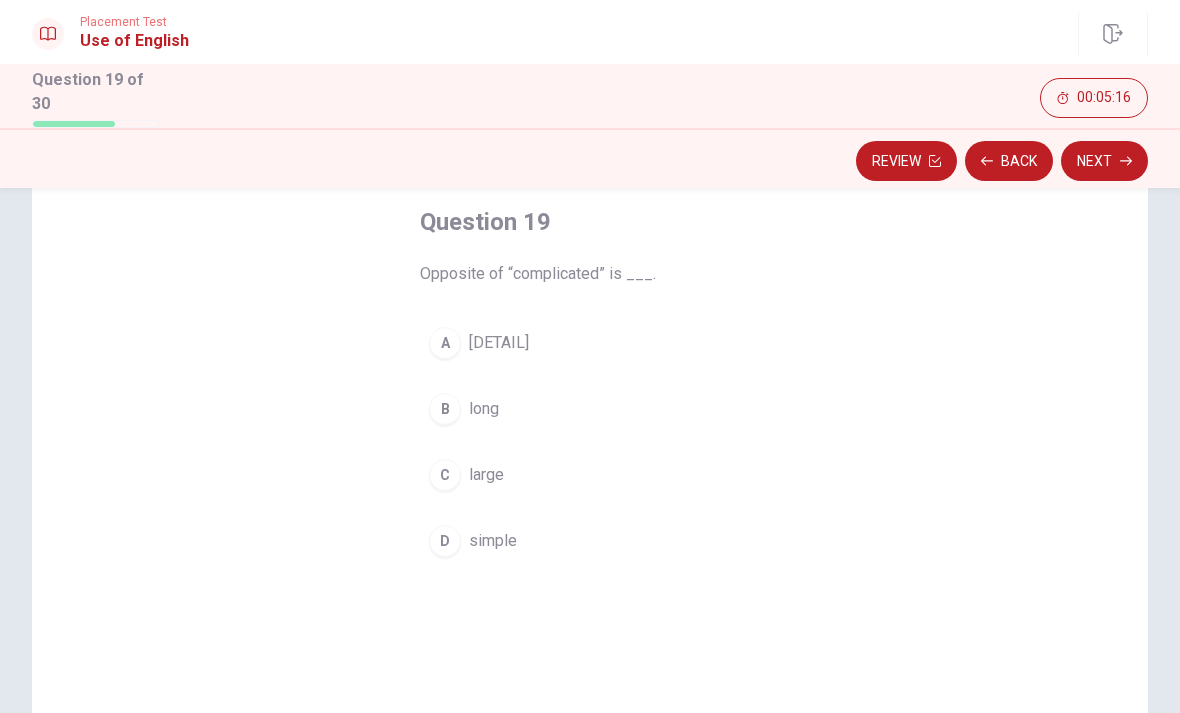 click on "simple" at bounding box center [499, 343] 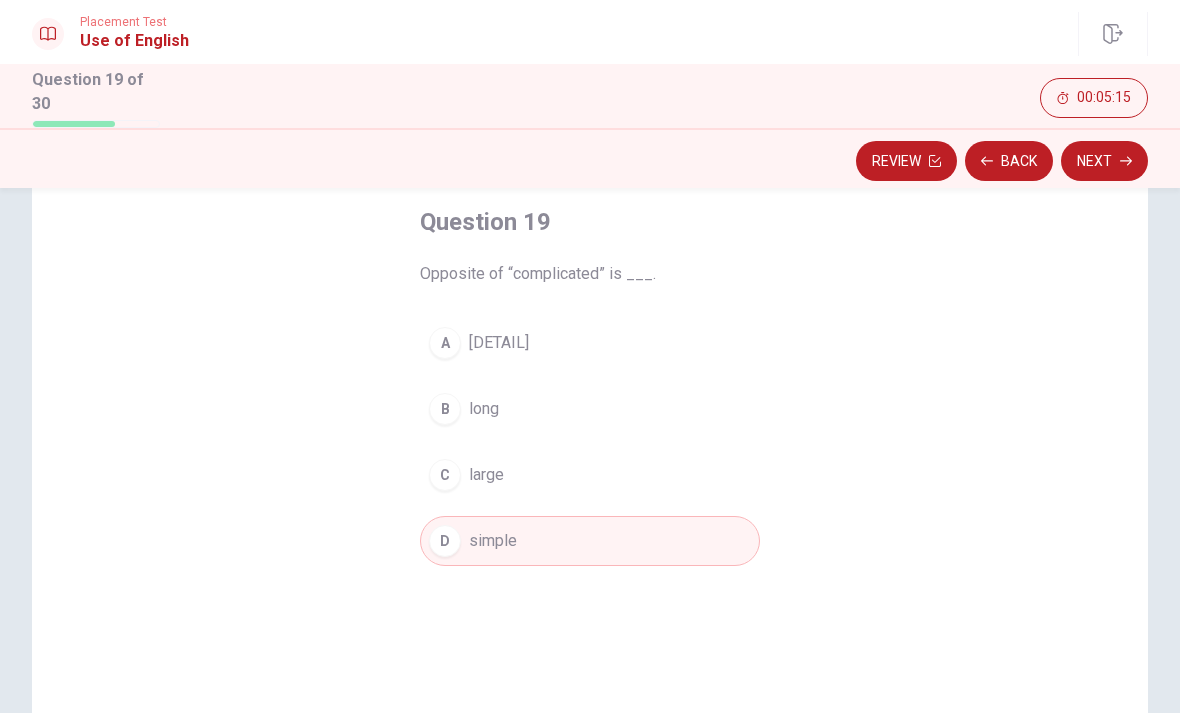 click on "Next" at bounding box center [1104, 161] 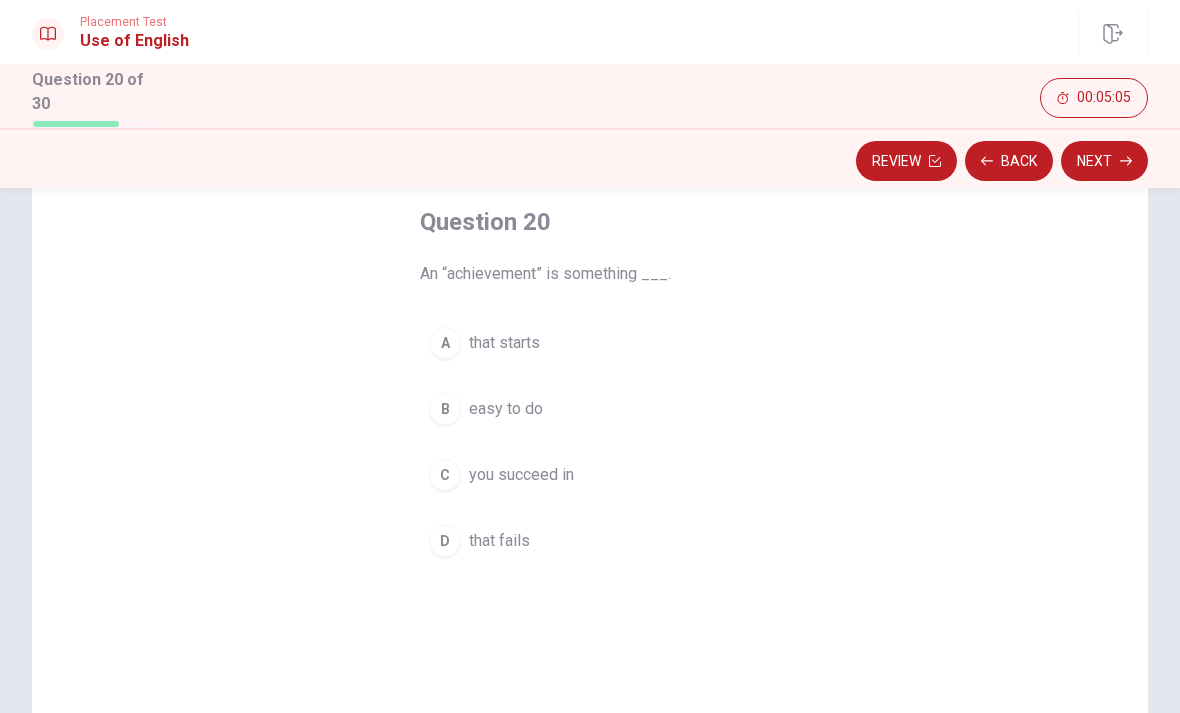 click on "you succeed in" at bounding box center [504, 343] 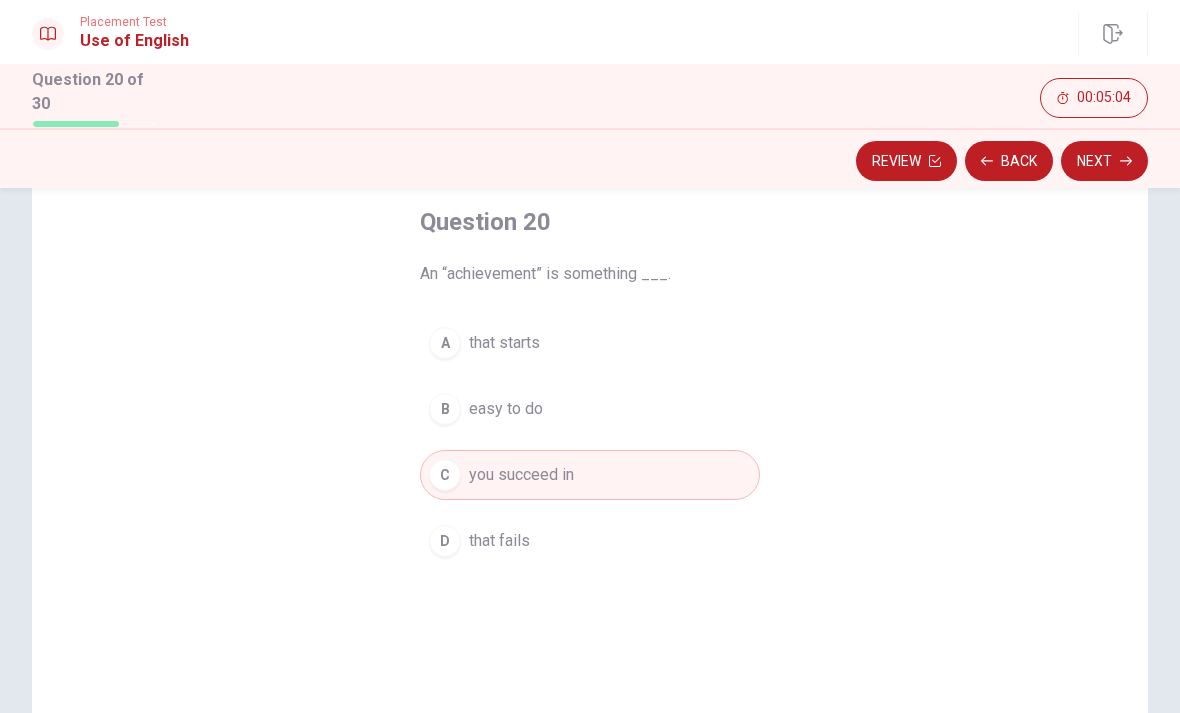 click on "Next" at bounding box center (1104, 161) 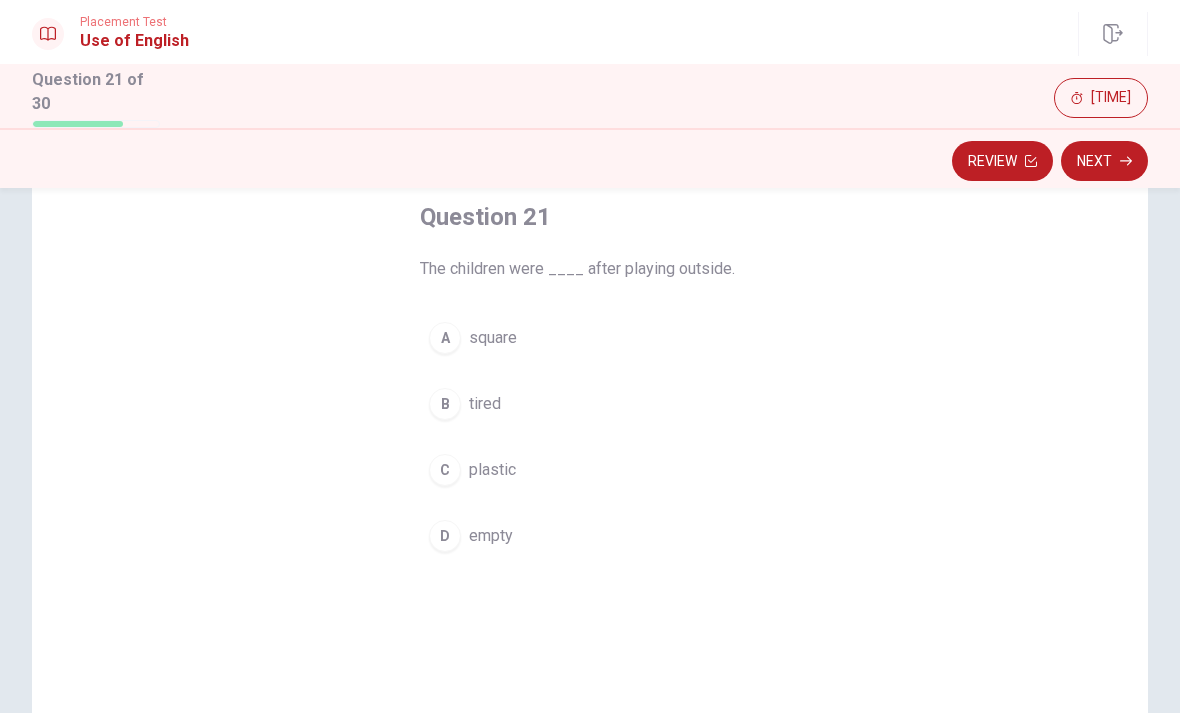 scroll, scrollTop: 111, scrollLeft: 0, axis: vertical 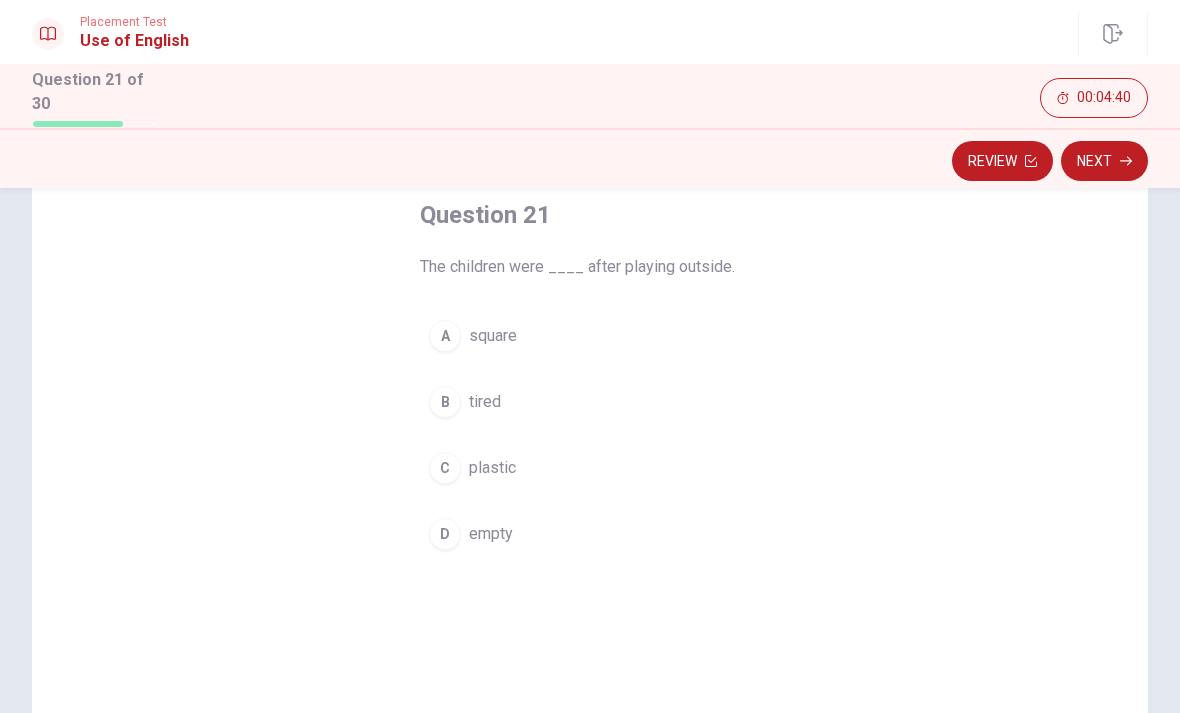 click on "B tired" at bounding box center (590, 402) 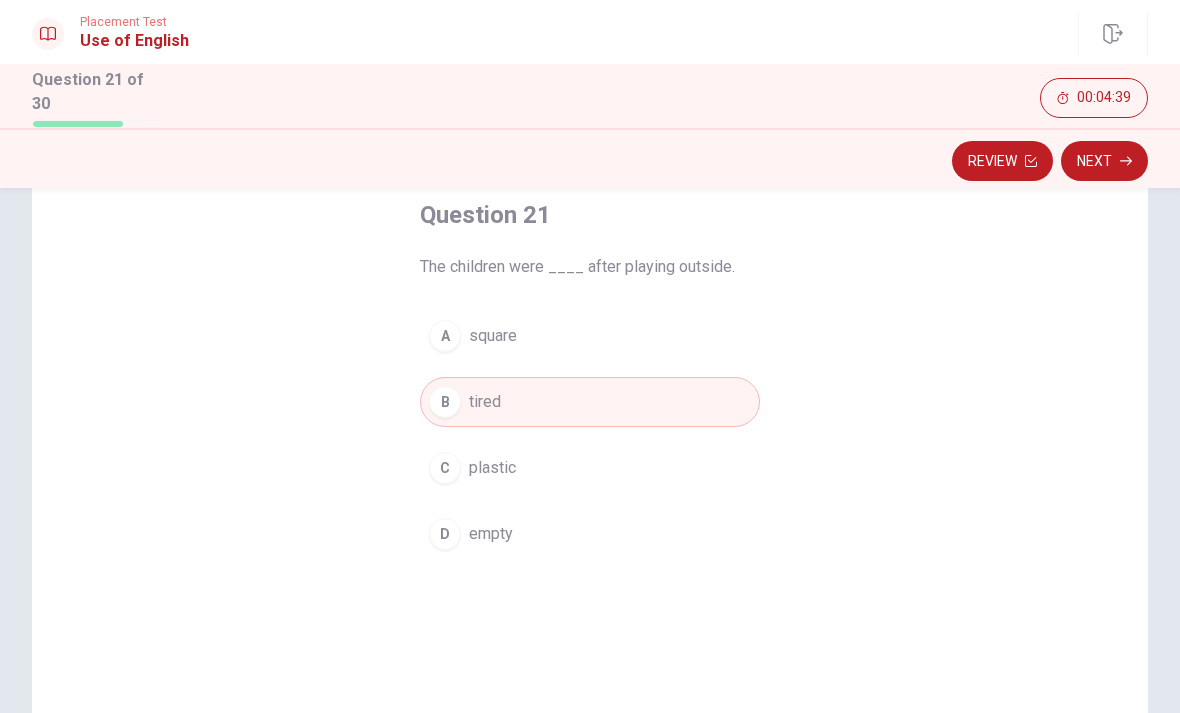 click on "Next" at bounding box center (1104, 161) 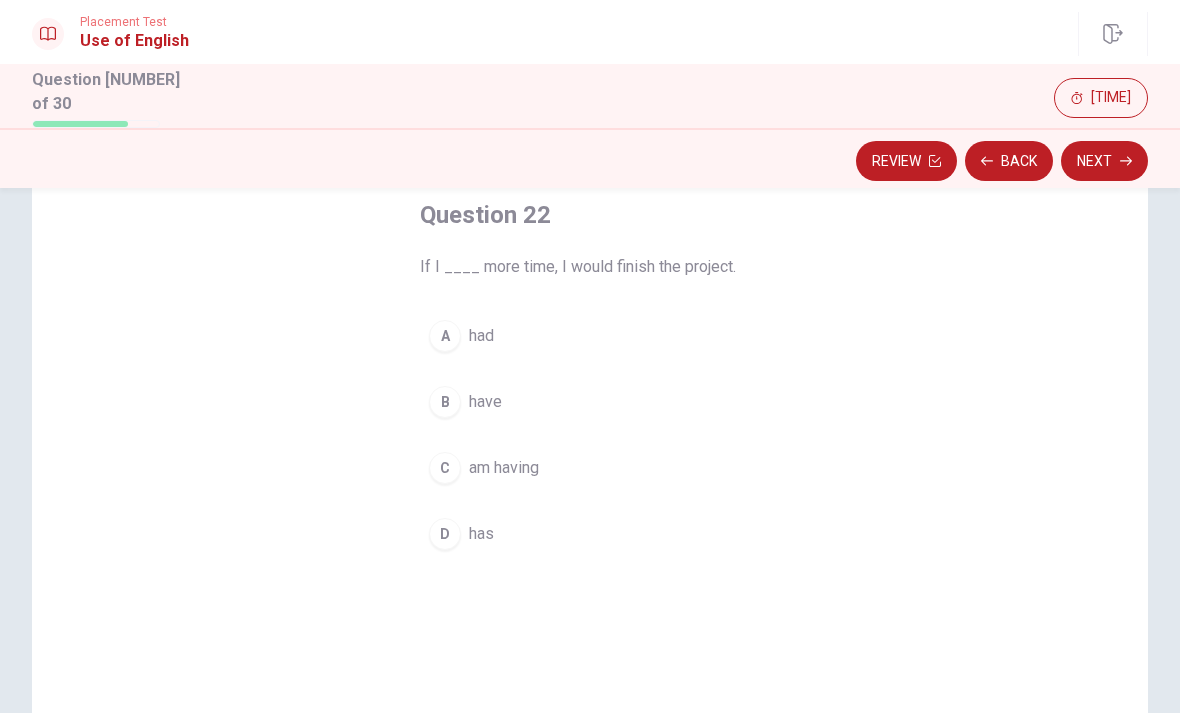 click on "had" at bounding box center (481, 336) 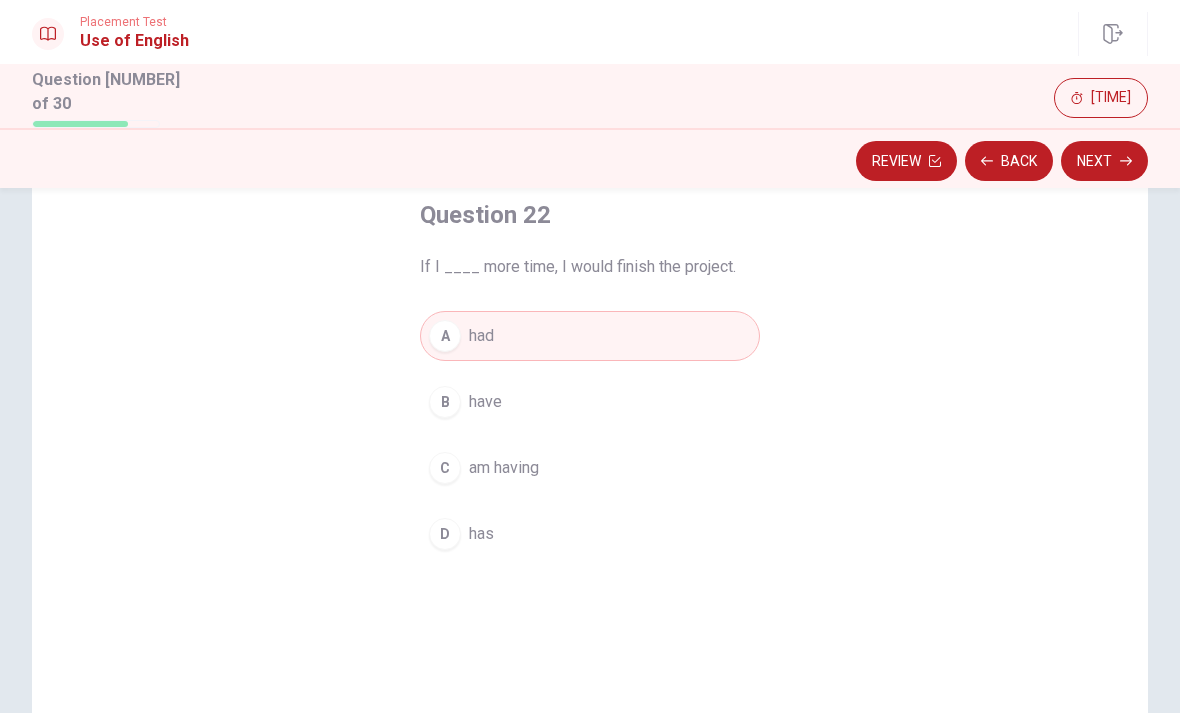click on "Next" at bounding box center [1104, 161] 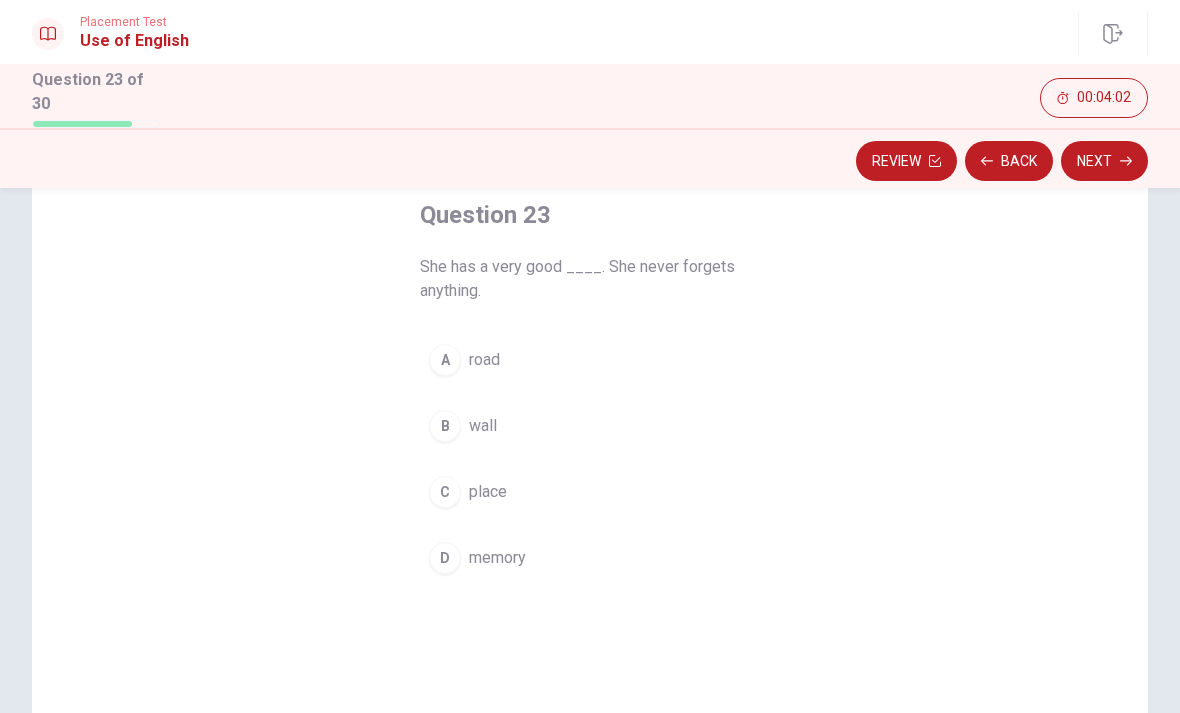 click on "memory" at bounding box center (484, 360) 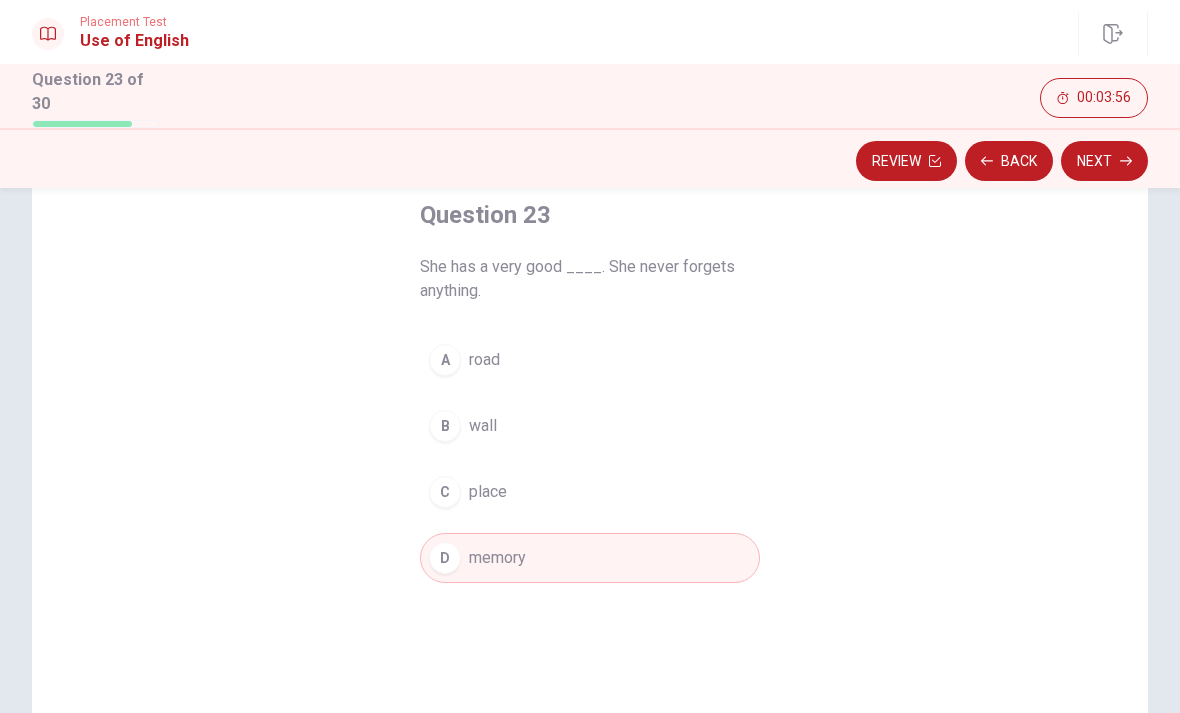 click on "Next" at bounding box center (1104, 161) 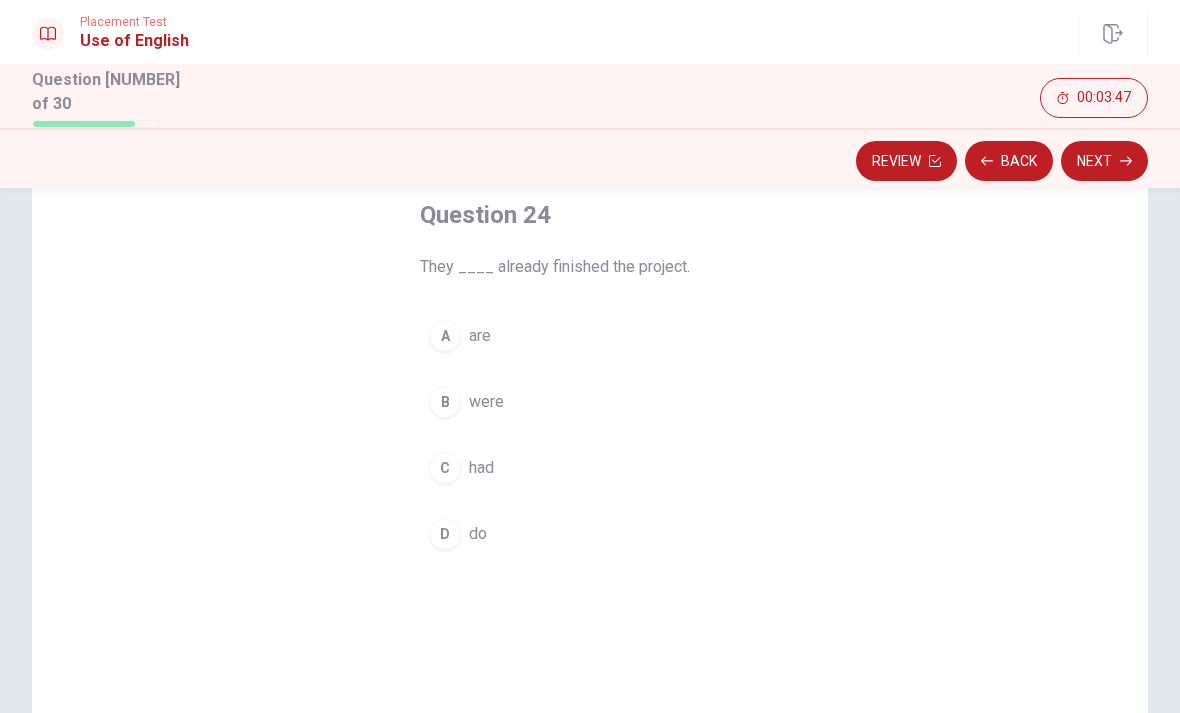 click on "A are" at bounding box center [590, 336] 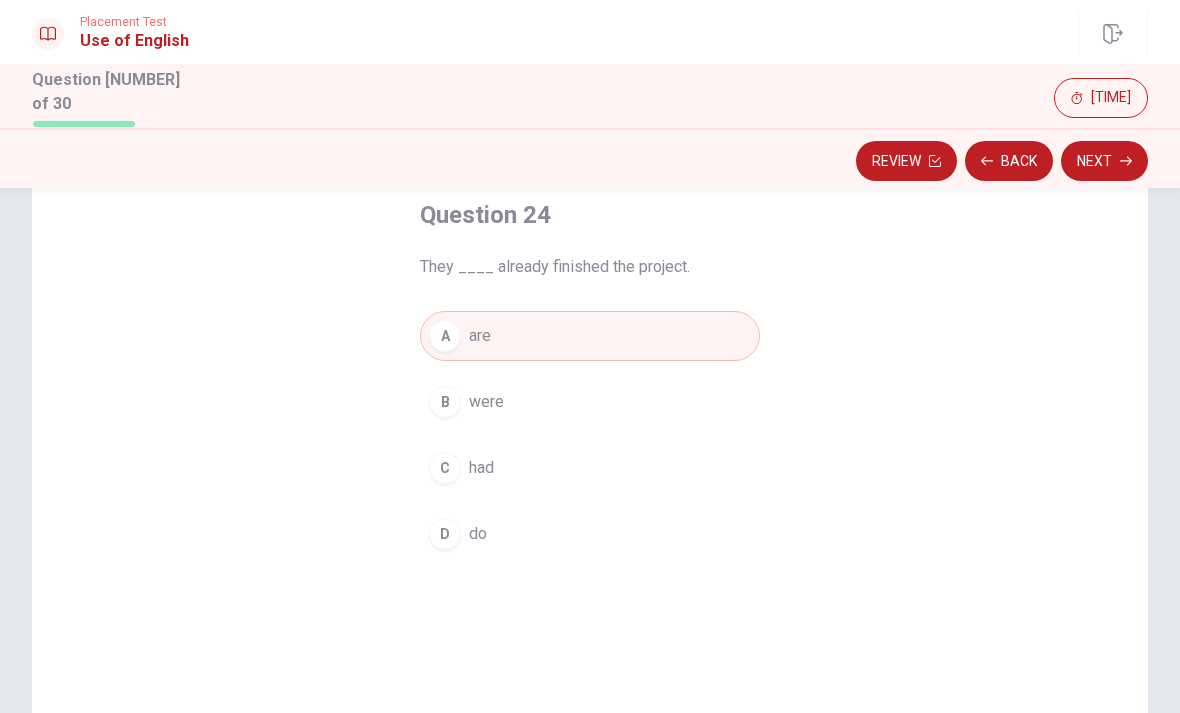click on "Next" at bounding box center [1104, 161] 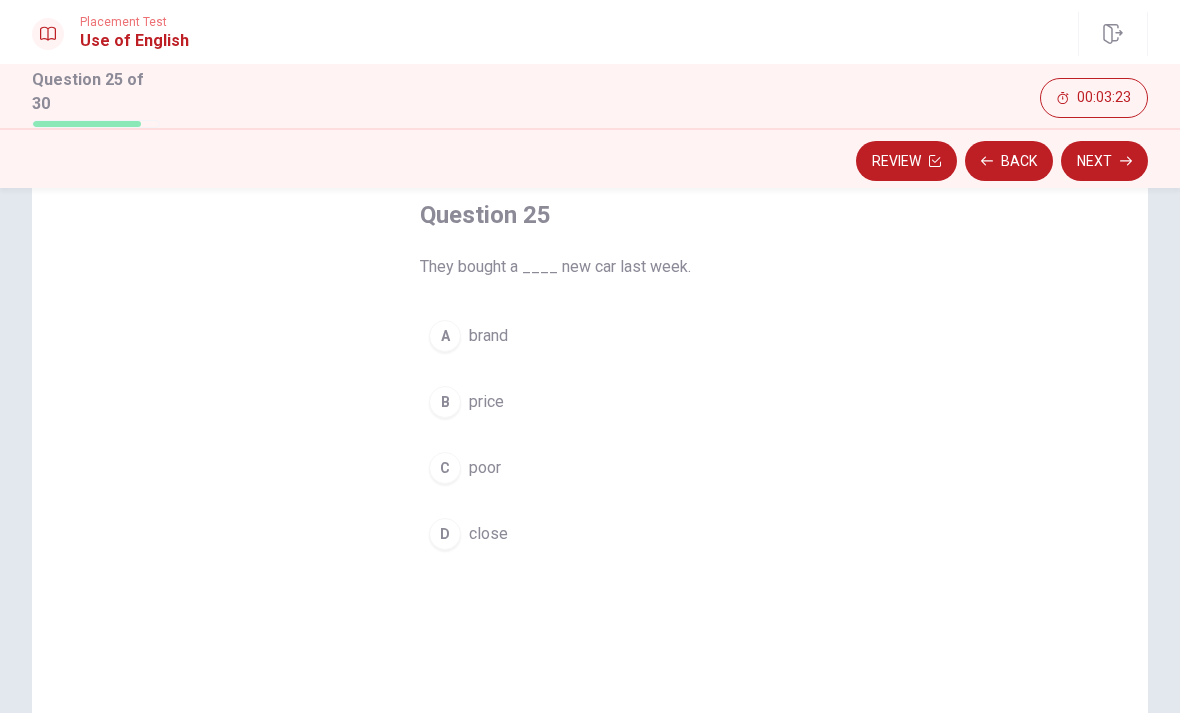 click on "brand" at bounding box center [488, 336] 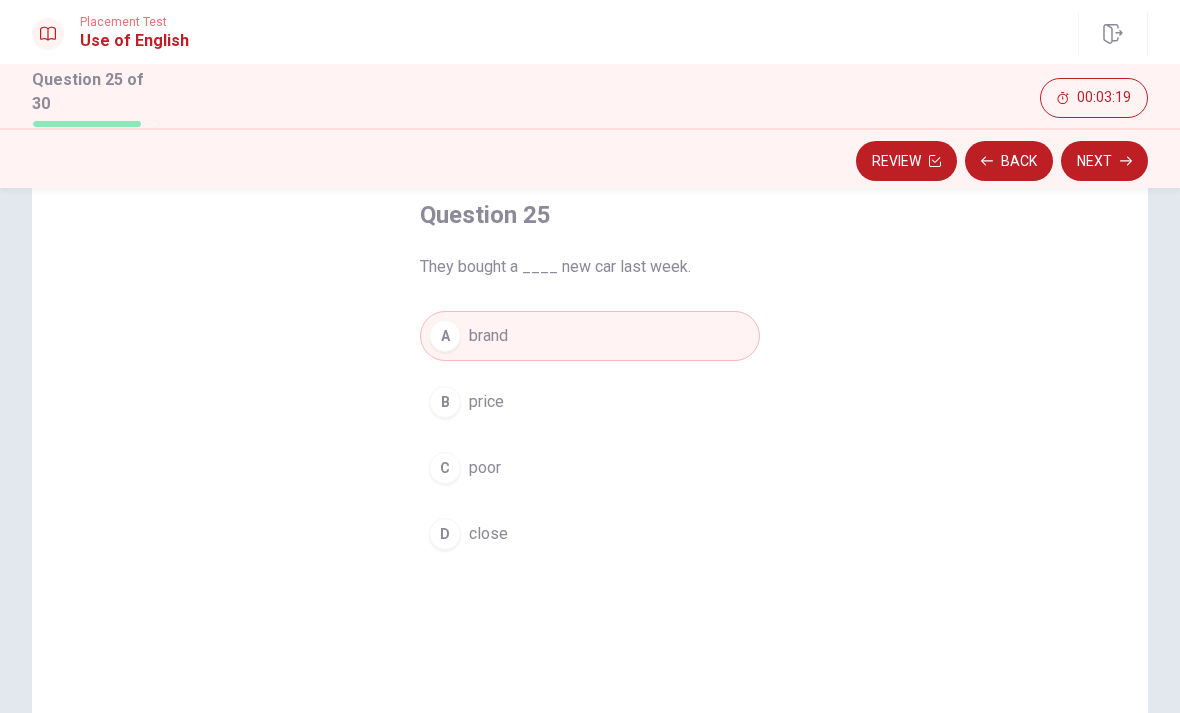 click on "Next" at bounding box center [1104, 161] 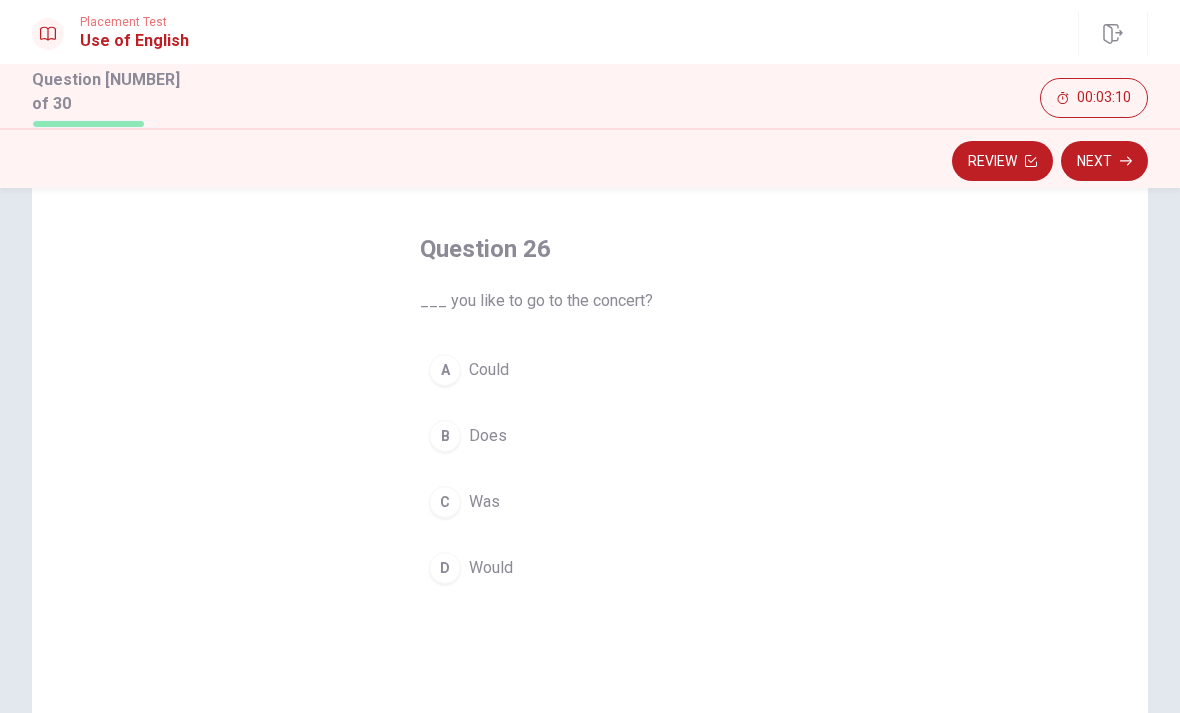 scroll, scrollTop: 78, scrollLeft: 0, axis: vertical 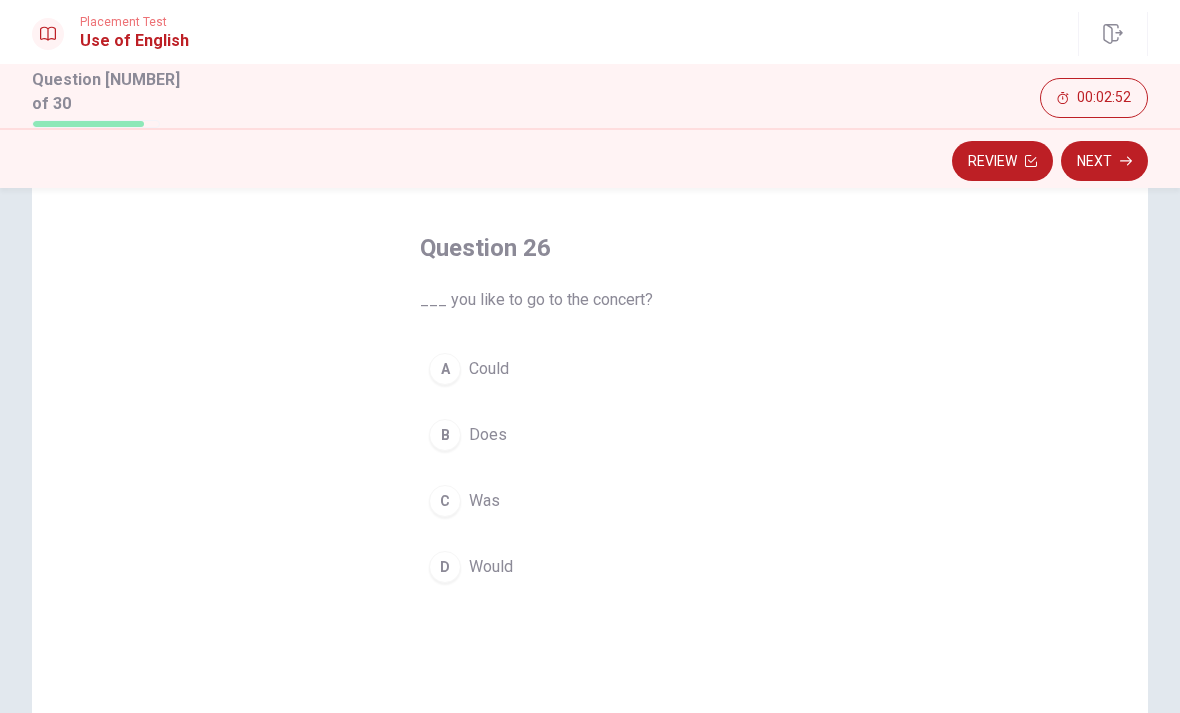 click on "Would" at bounding box center [489, 369] 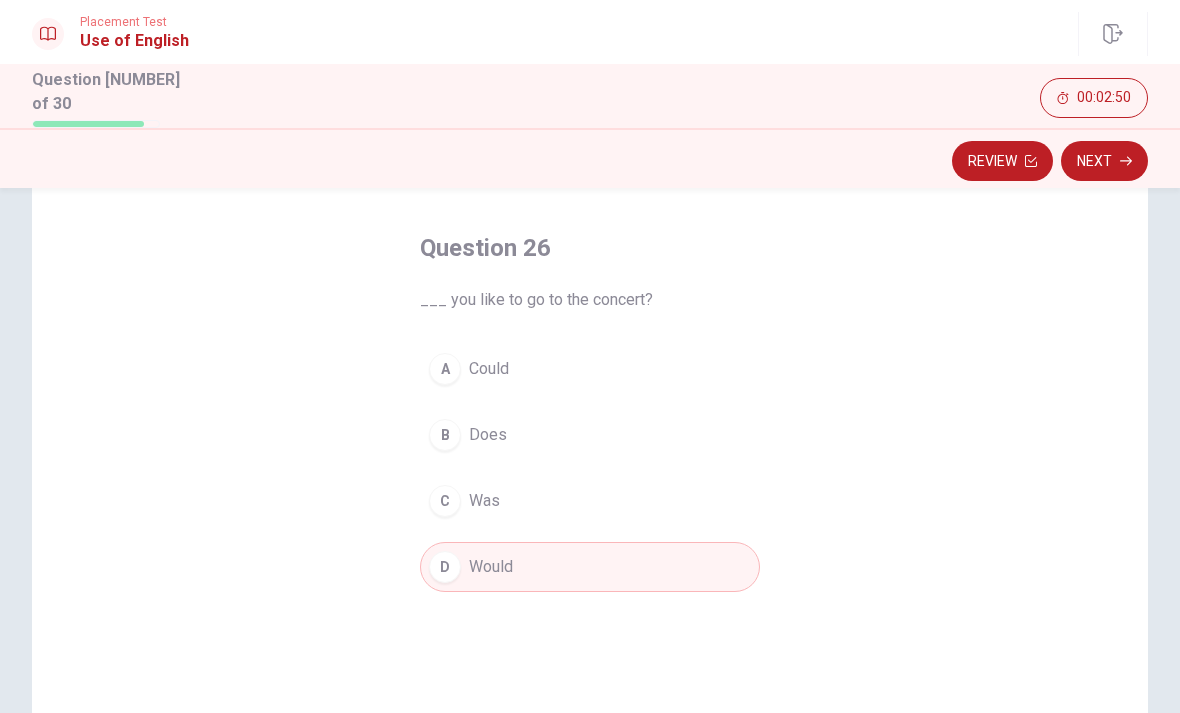 click on "Next" at bounding box center [1104, 161] 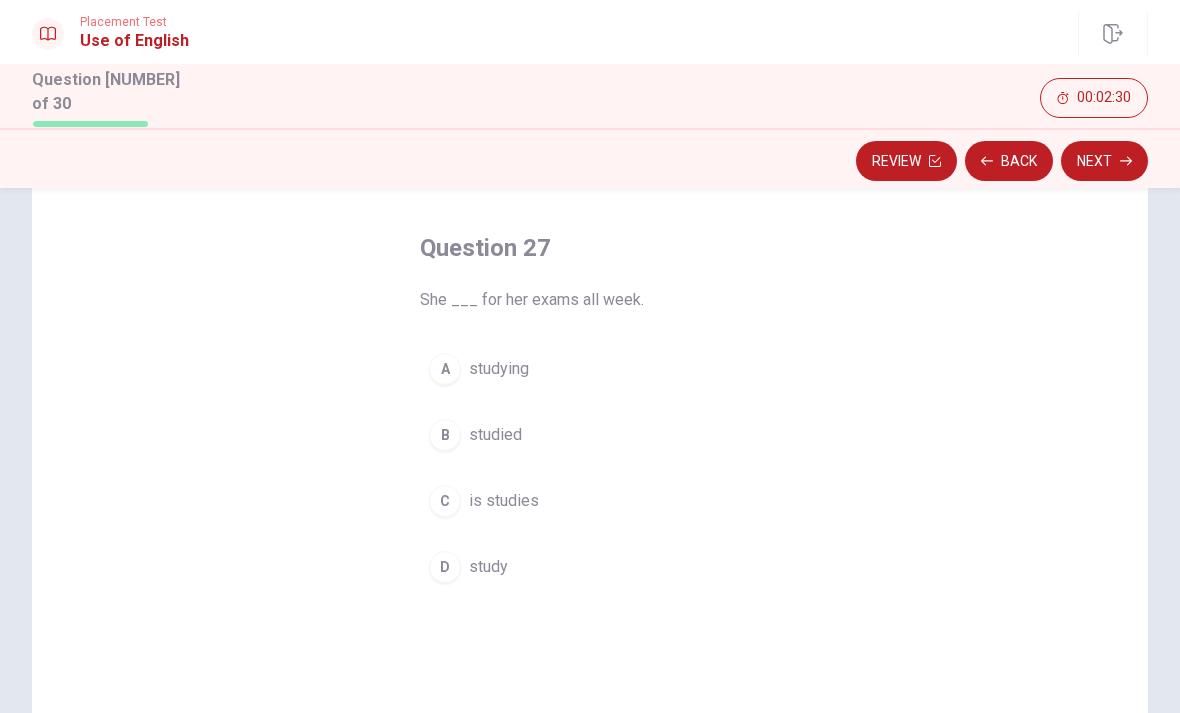 click on "C is studies" at bounding box center (590, 501) 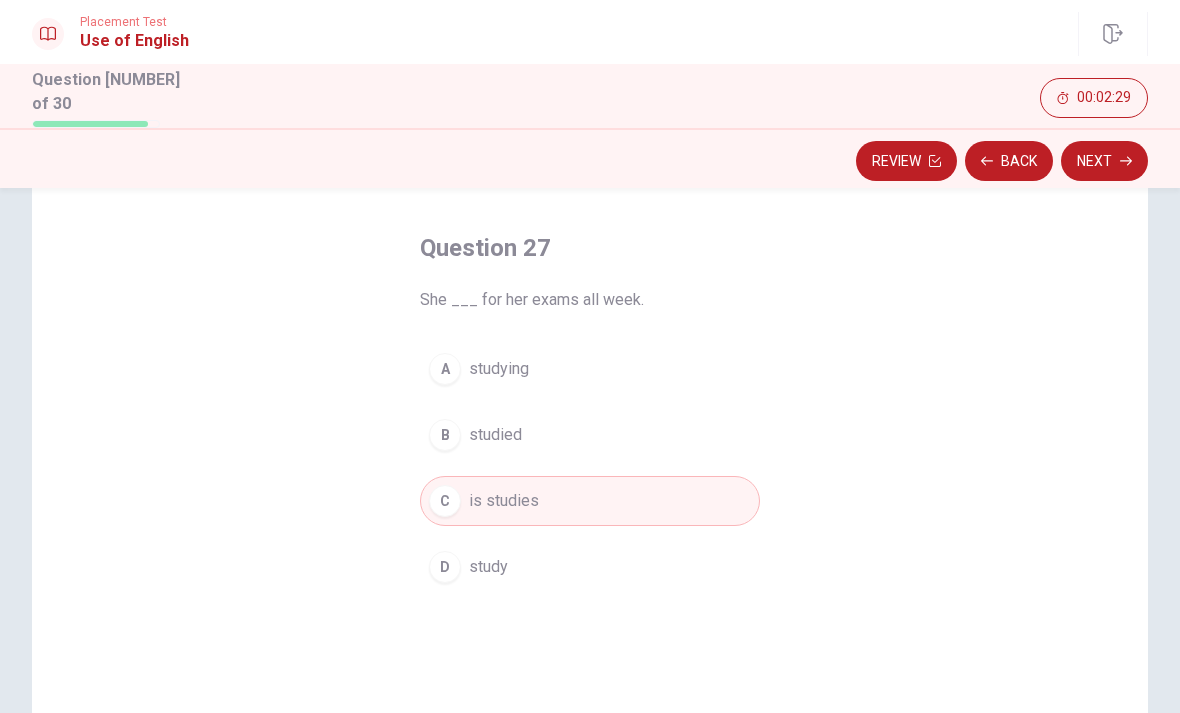 click on "Next" at bounding box center (1104, 161) 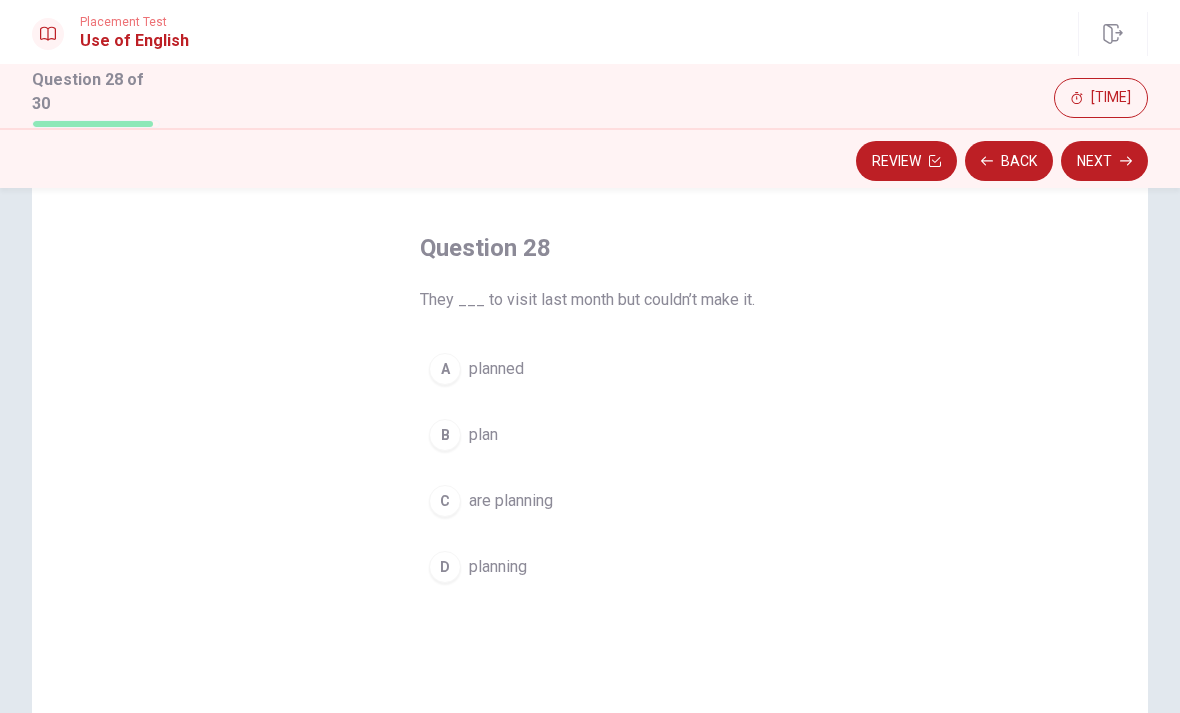 click on "C are planning" at bounding box center (590, 501) 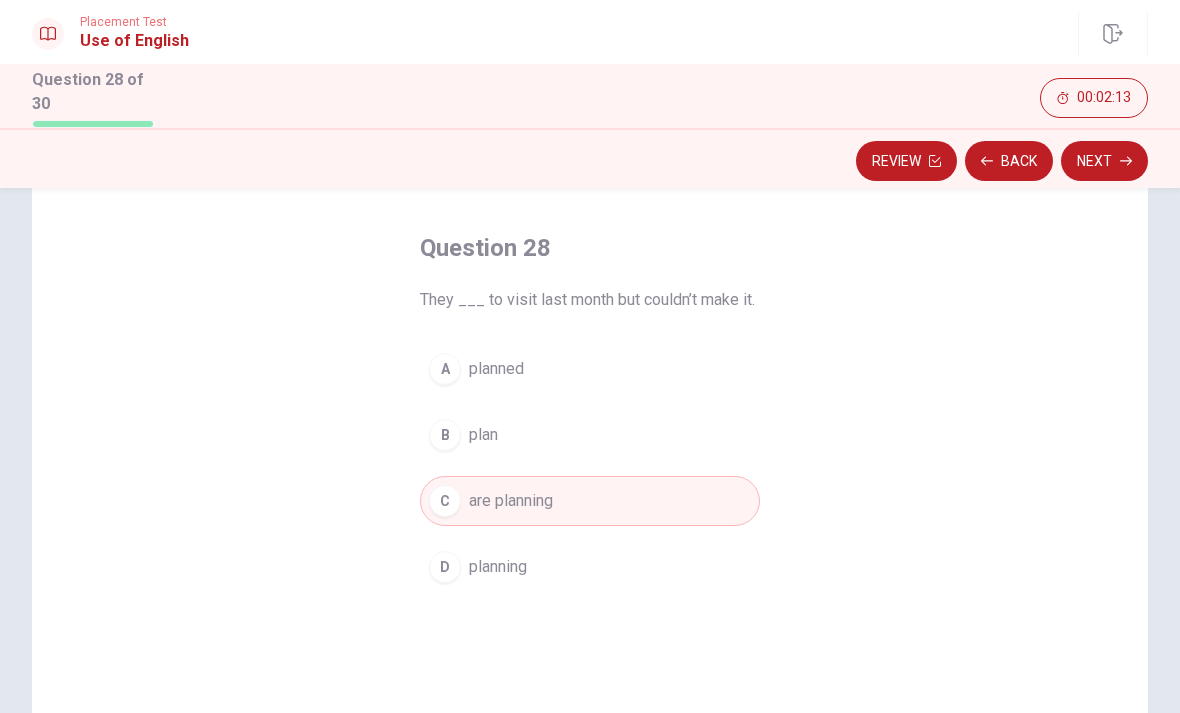 click on "Next" at bounding box center [1104, 161] 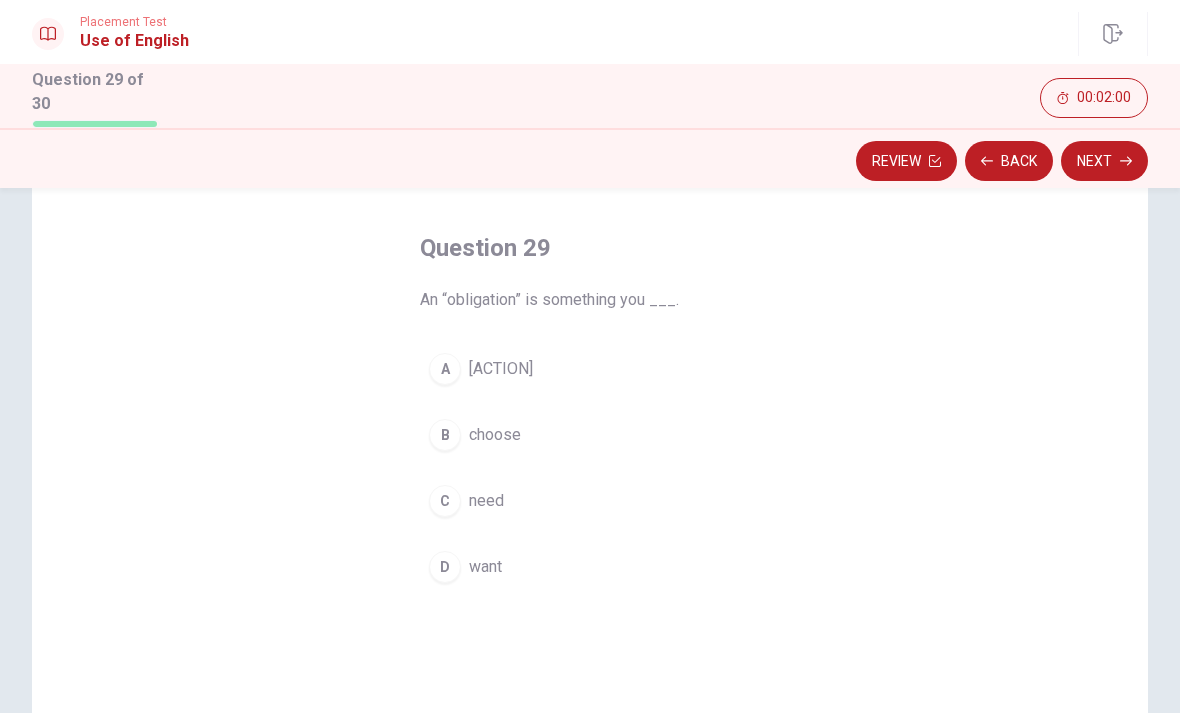 click on "C need" at bounding box center [590, 501] 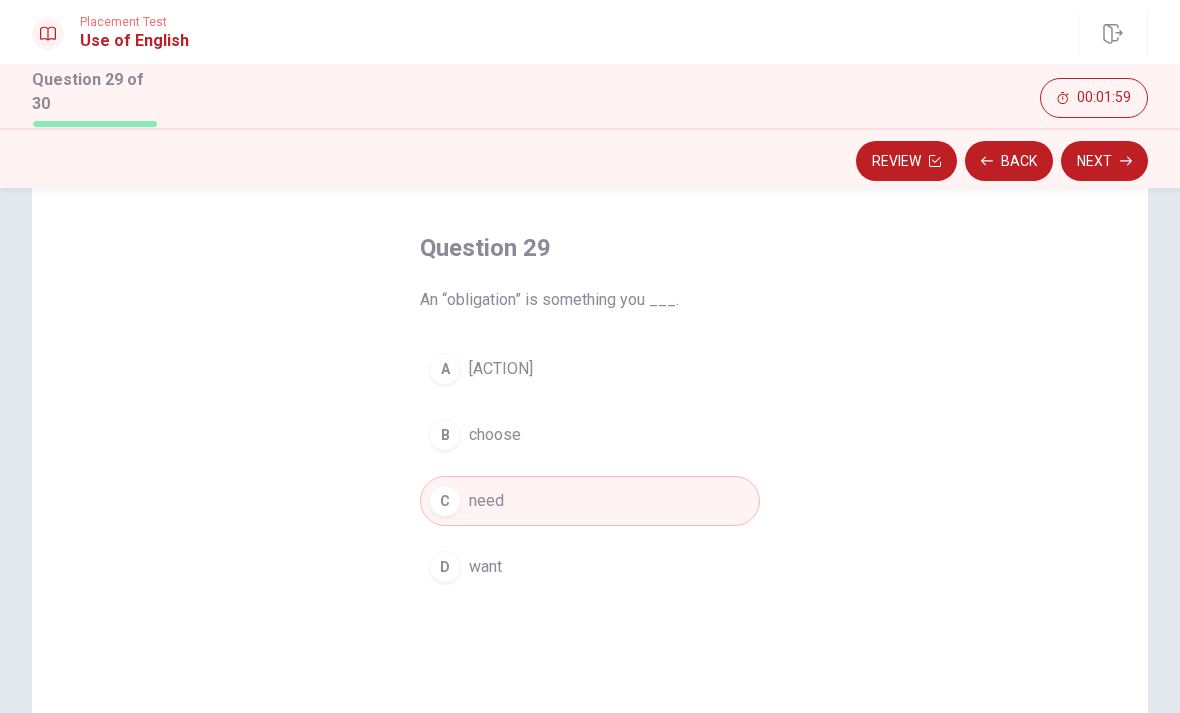click on "Next" at bounding box center [1104, 161] 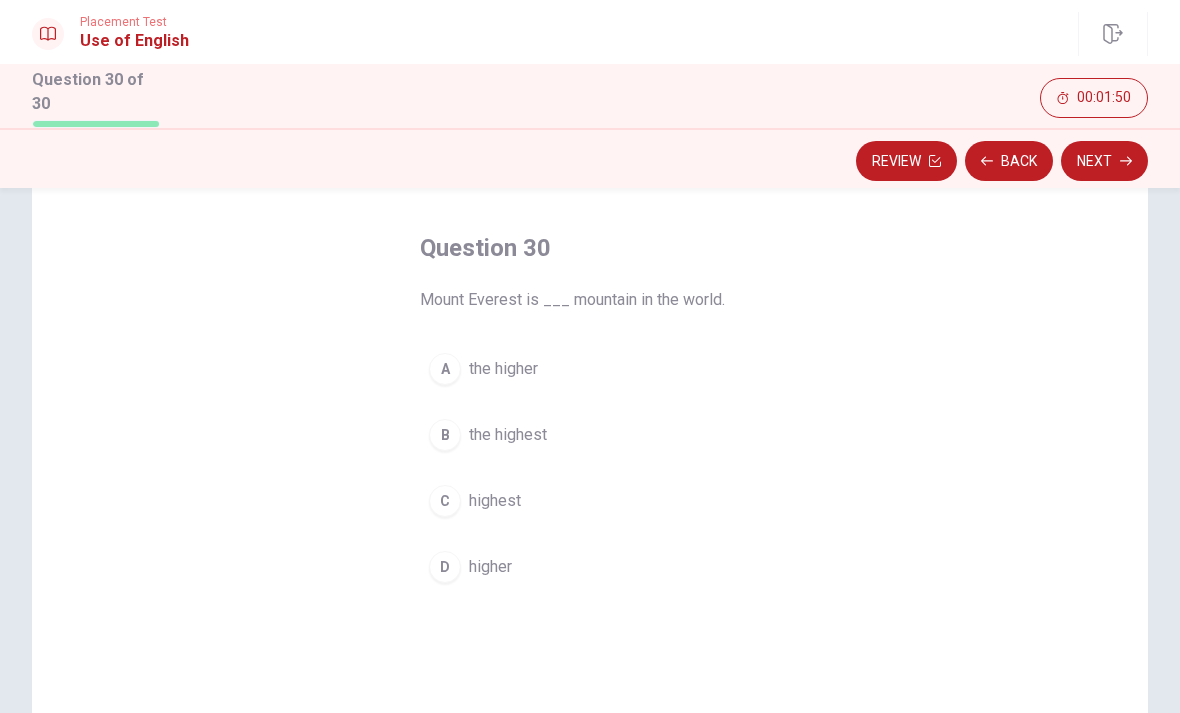 click on "the highest" at bounding box center (503, 369) 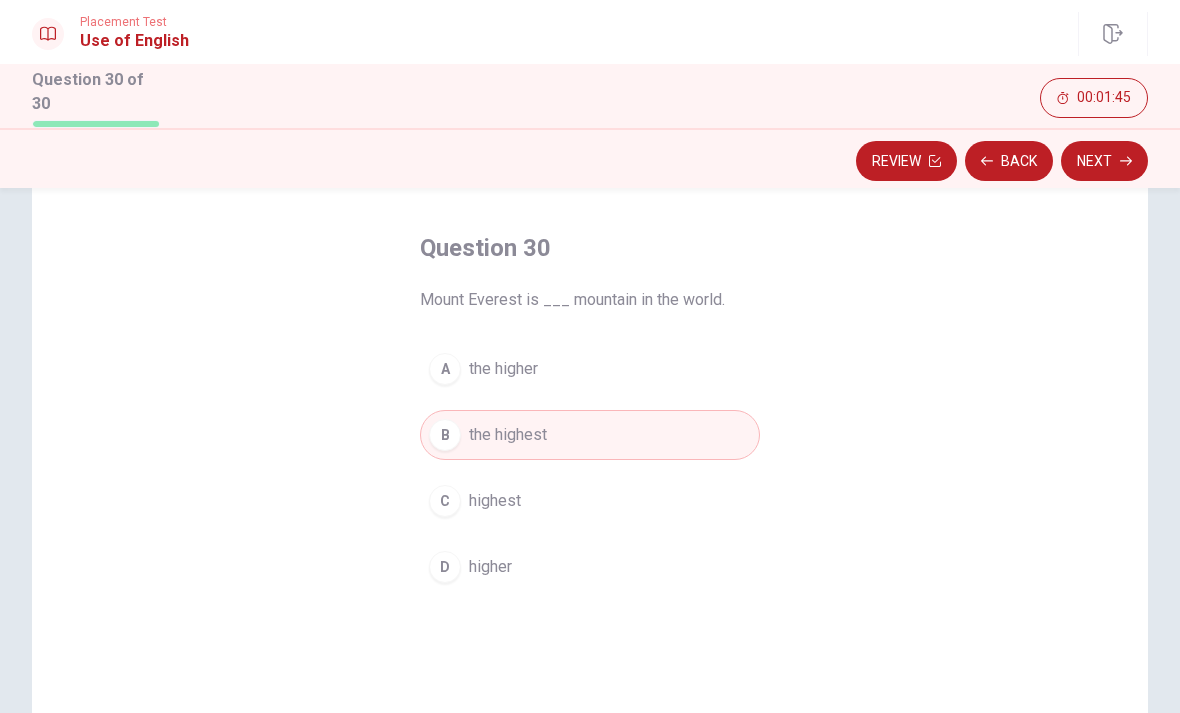 click at bounding box center (935, 161) 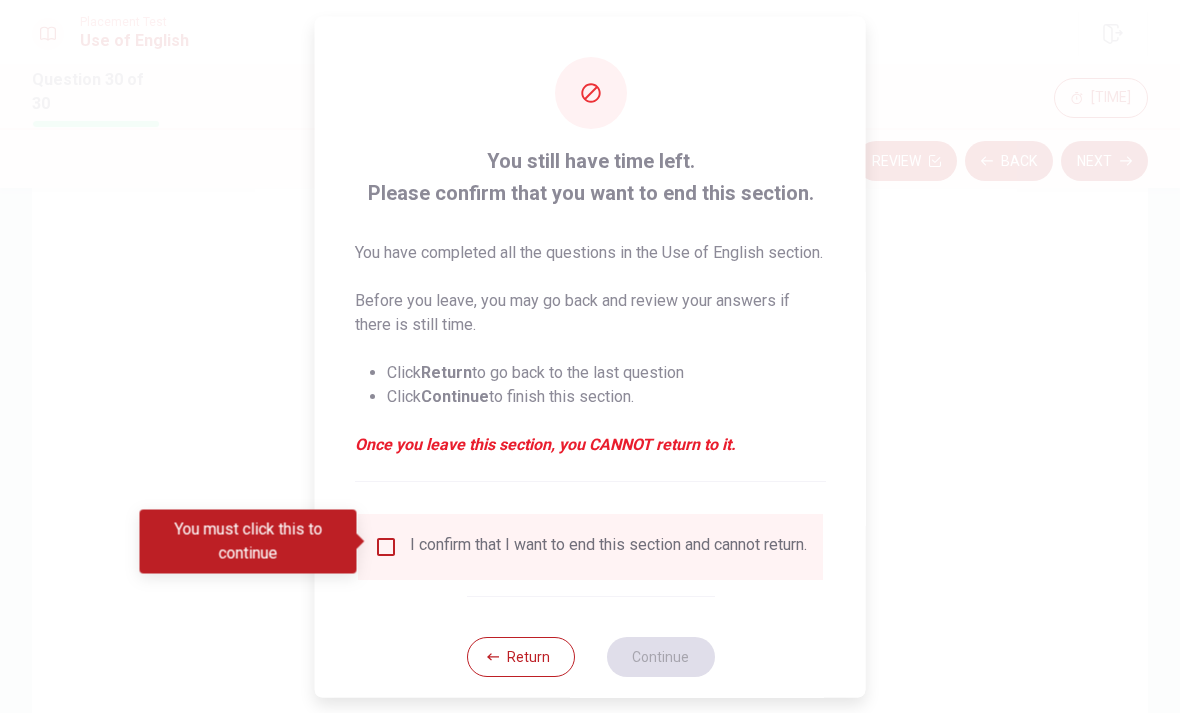 click on "I confirm that I want to end this section and cannot return." at bounding box center [590, 546] 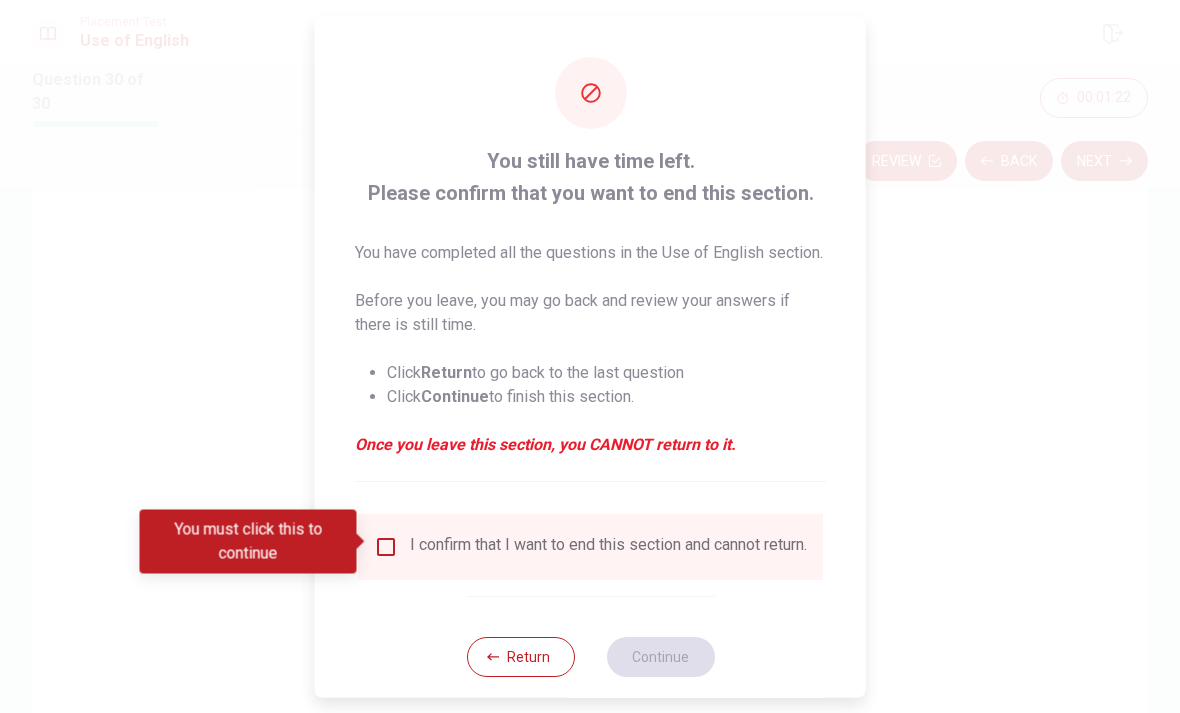 click at bounding box center [386, 546] 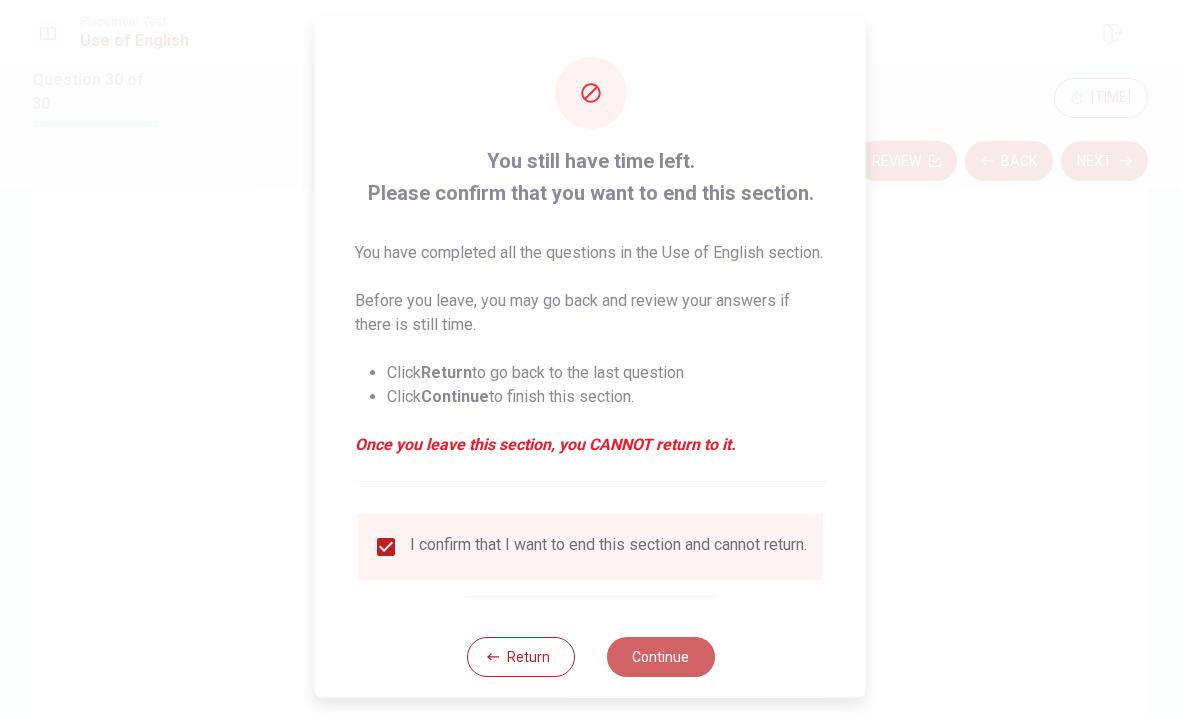 click on "Continue" at bounding box center [660, 656] 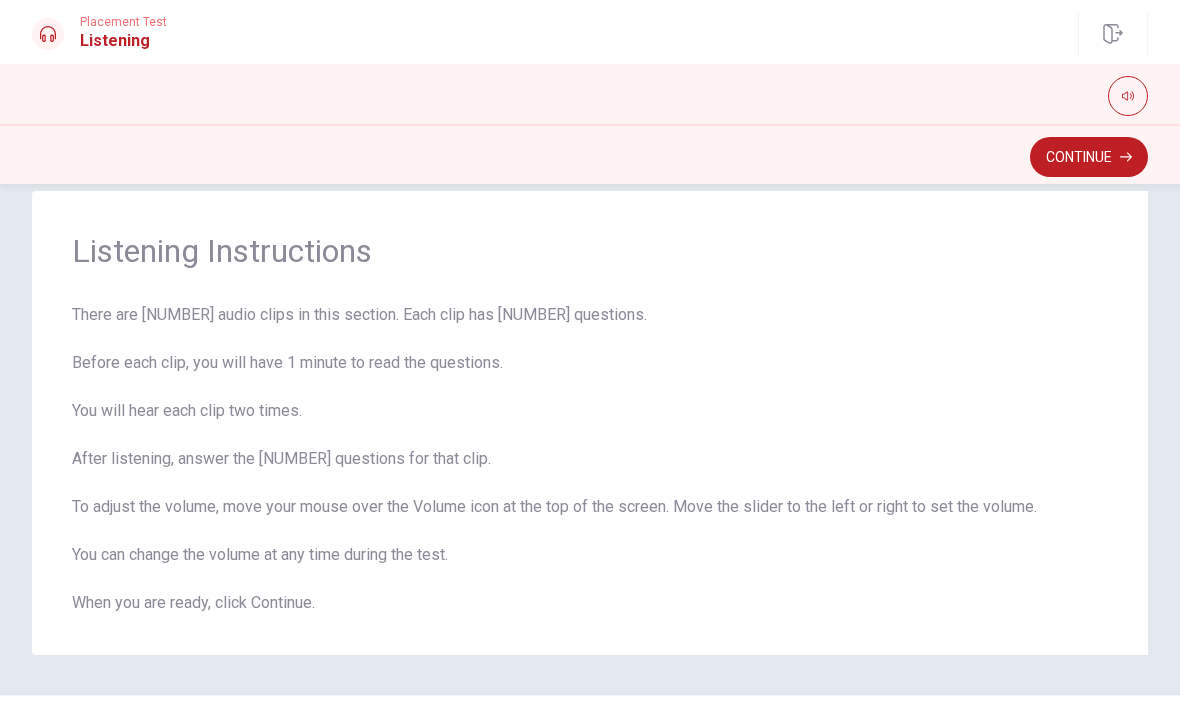scroll, scrollTop: 32, scrollLeft: 0, axis: vertical 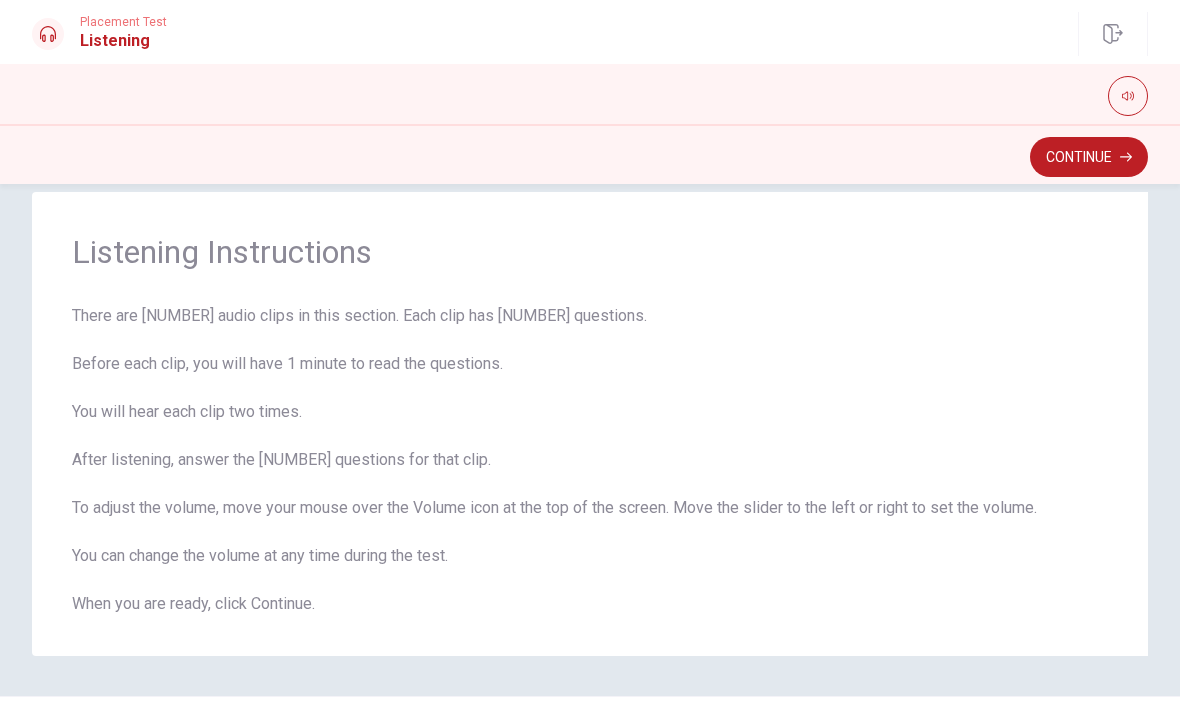 click on "Continue" at bounding box center (1089, 157) 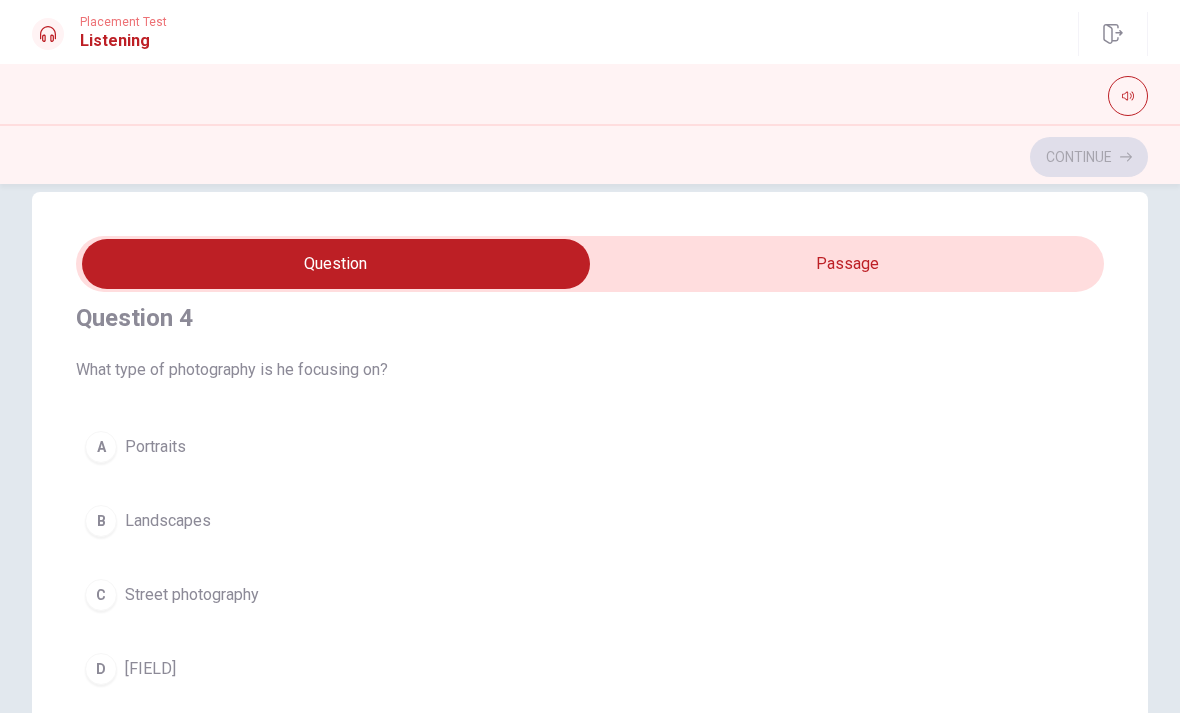 scroll, scrollTop: 1396, scrollLeft: 0, axis: vertical 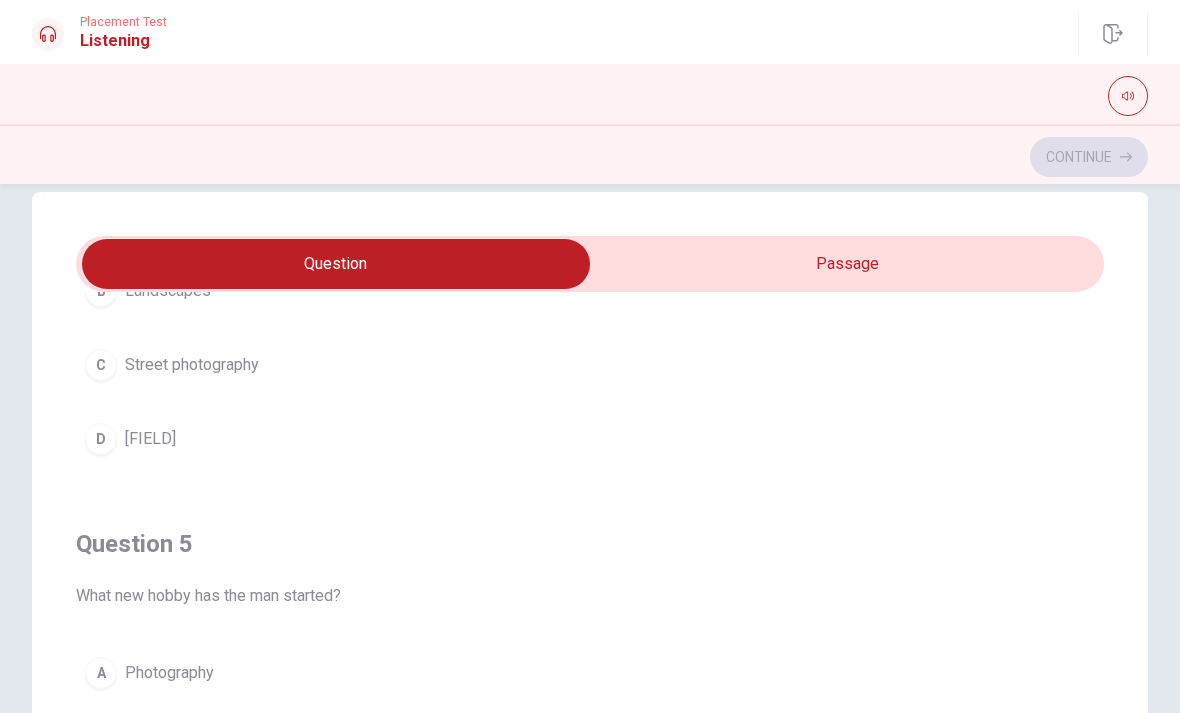 click at bounding box center (1128, 96) 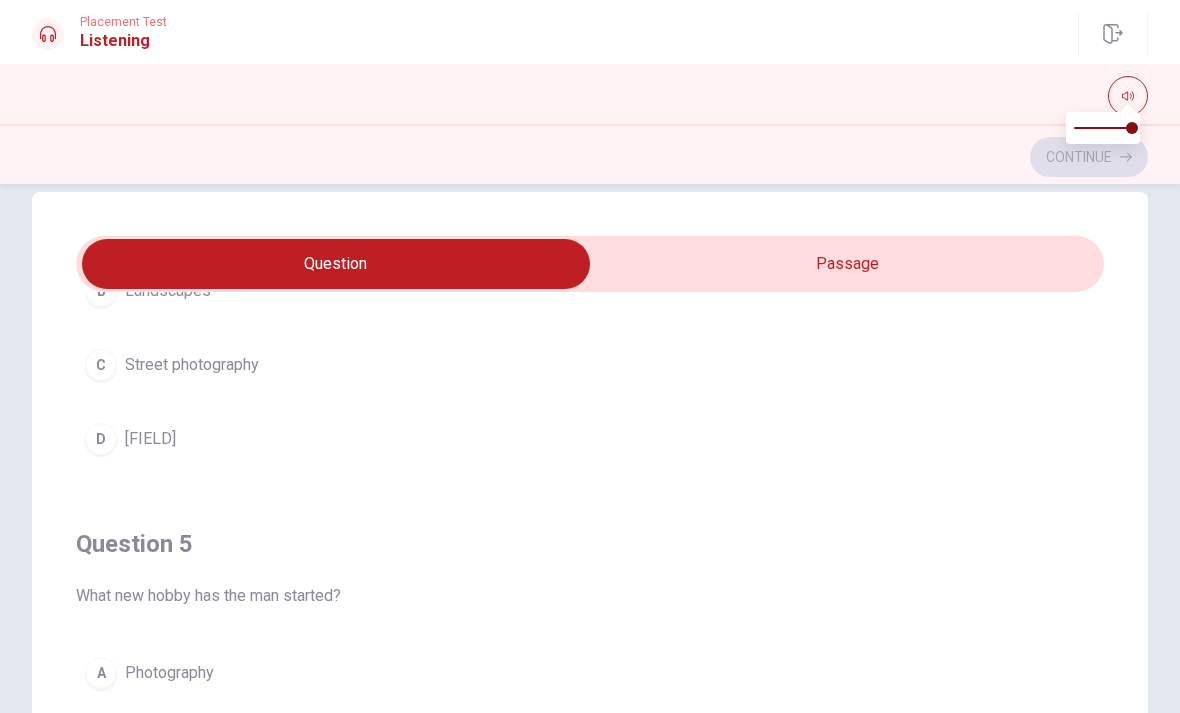 scroll, scrollTop: 1620, scrollLeft: 0, axis: vertical 